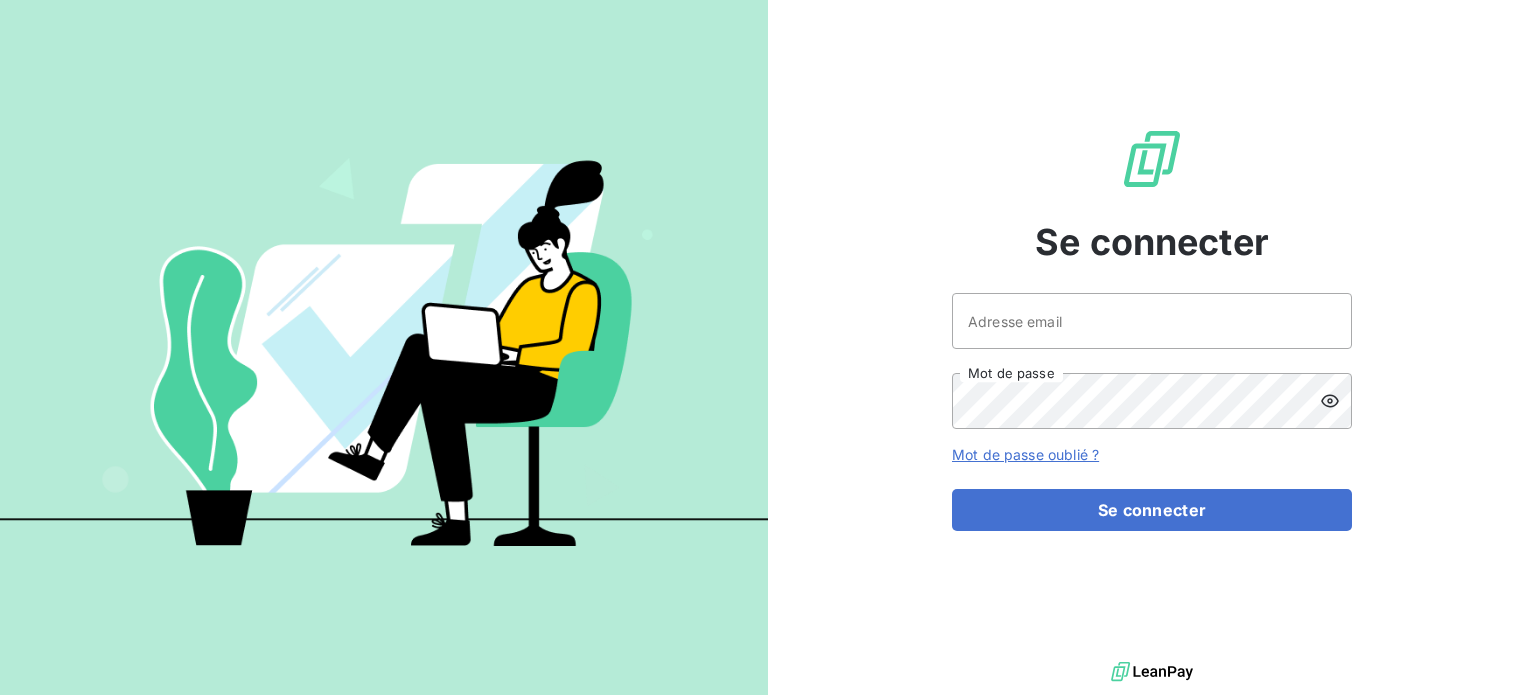 scroll, scrollTop: 0, scrollLeft: 0, axis: both 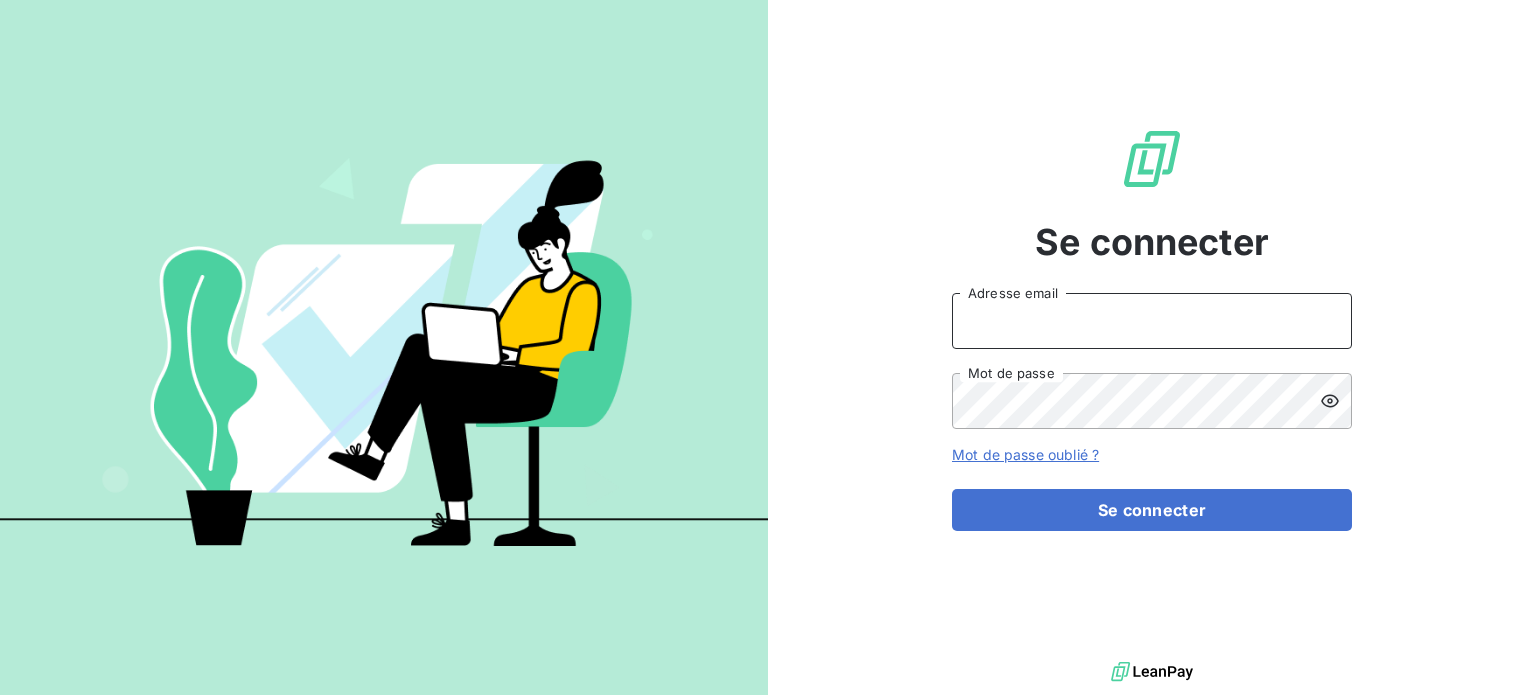 type on "[EMAIL]" 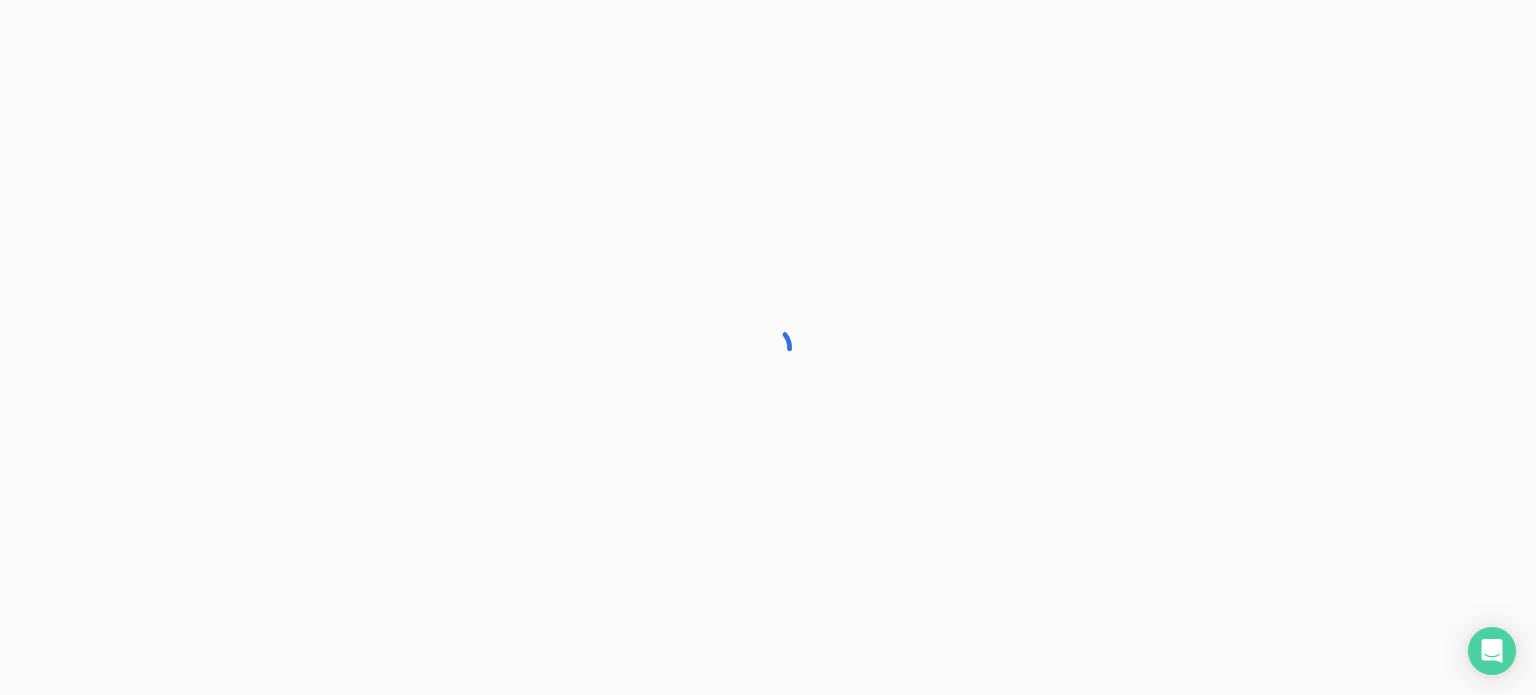 scroll, scrollTop: 0, scrollLeft: 0, axis: both 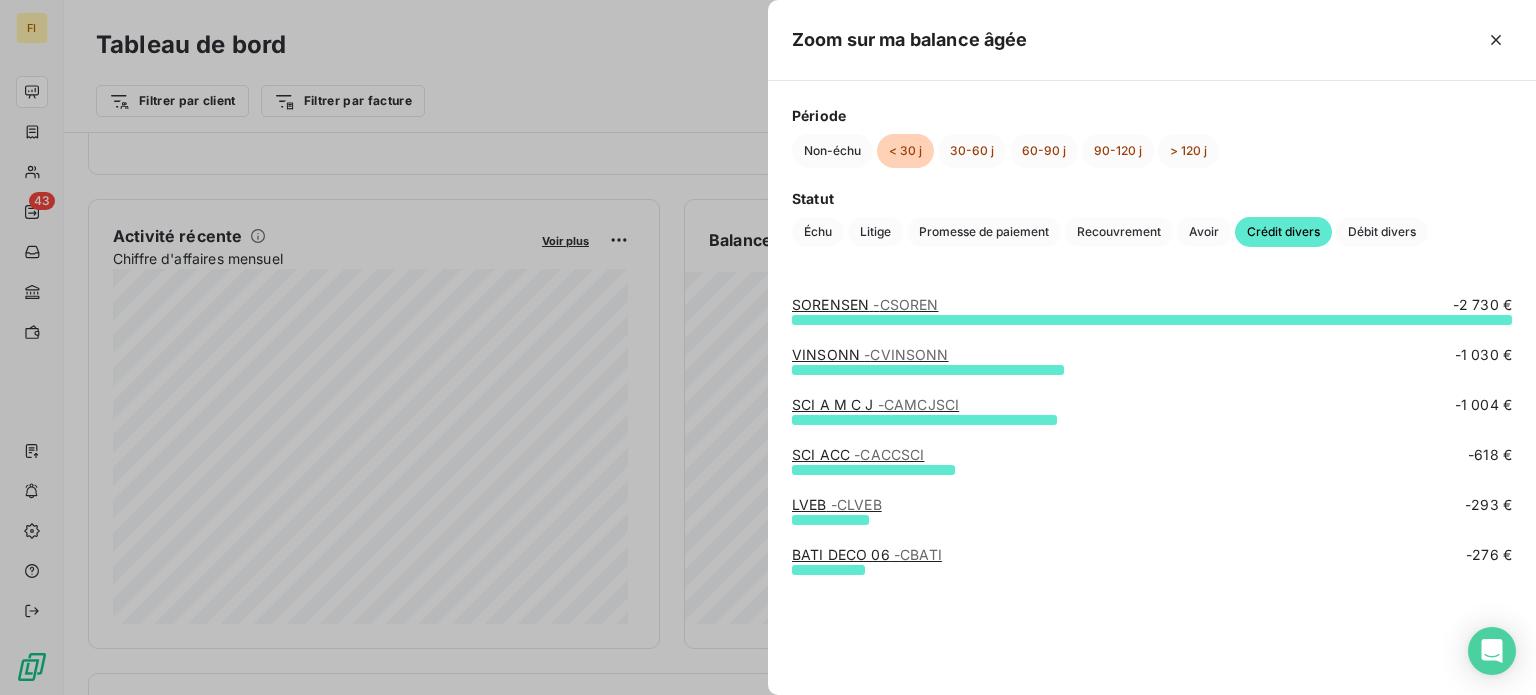 click at bounding box center [768, 347] 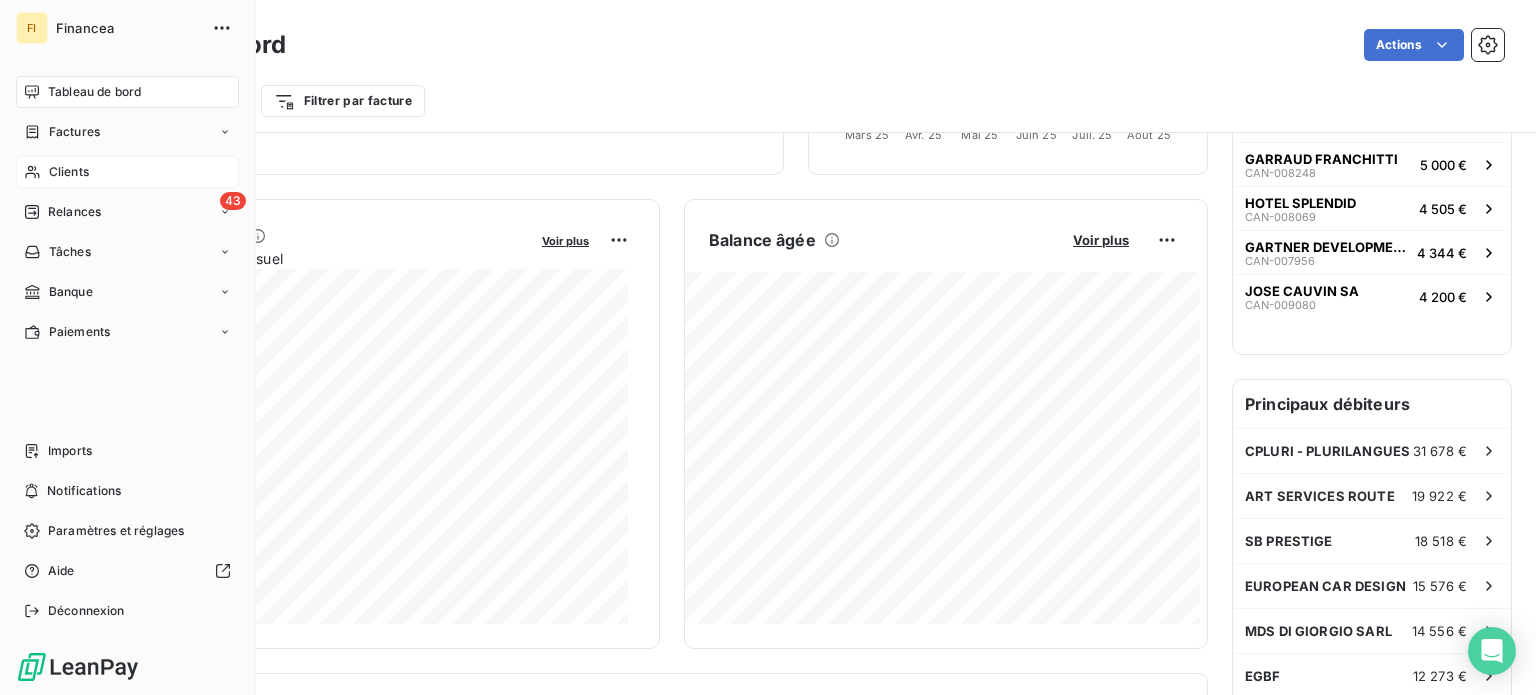click on "Clients" at bounding box center [127, 172] 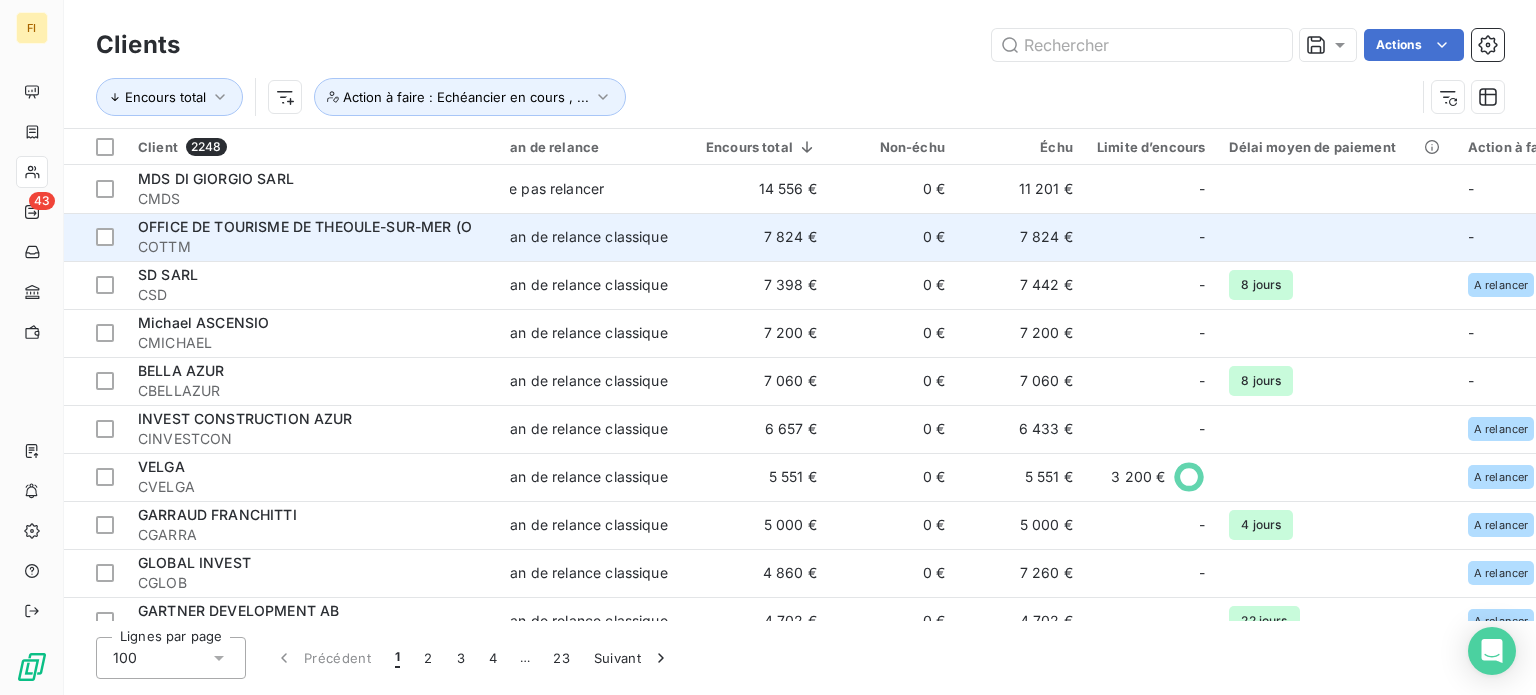 scroll, scrollTop: 0, scrollLeft: 0, axis: both 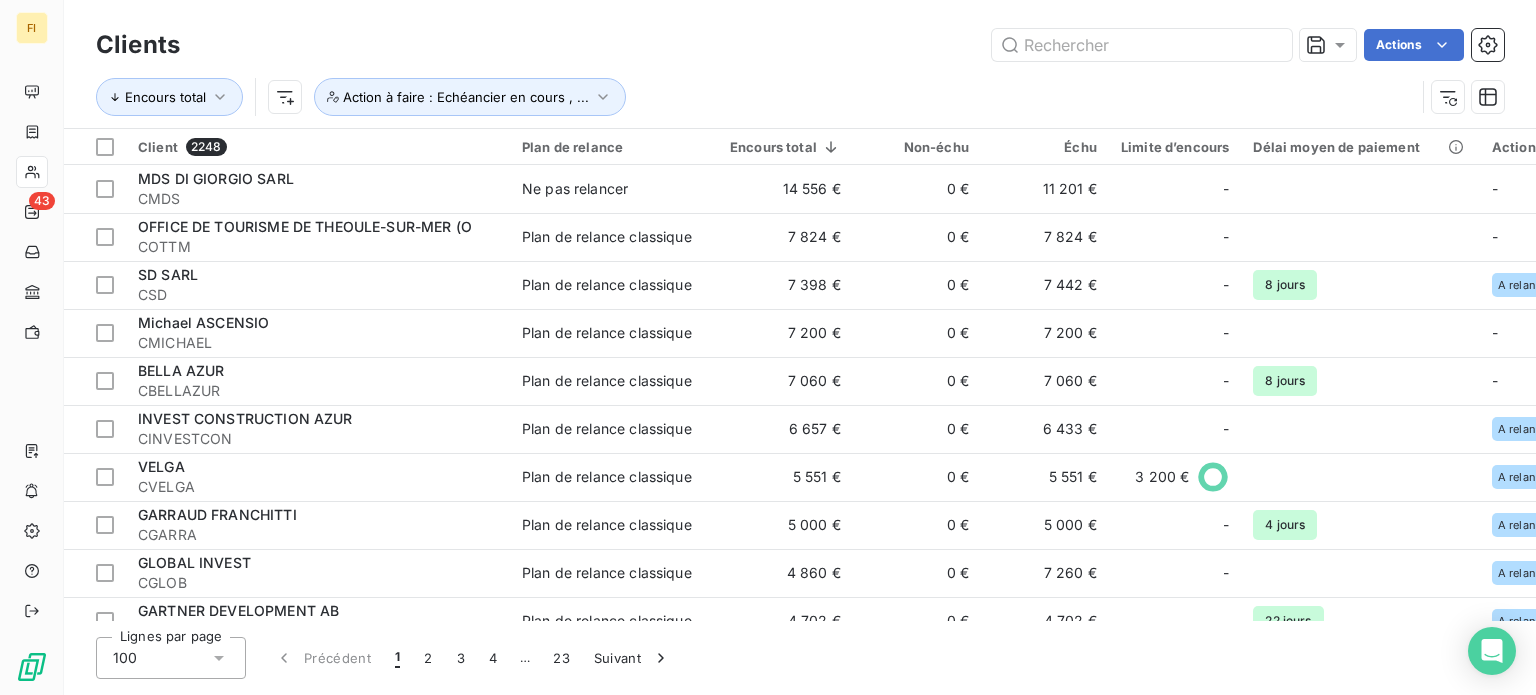 click on "Actions" at bounding box center [854, 45] 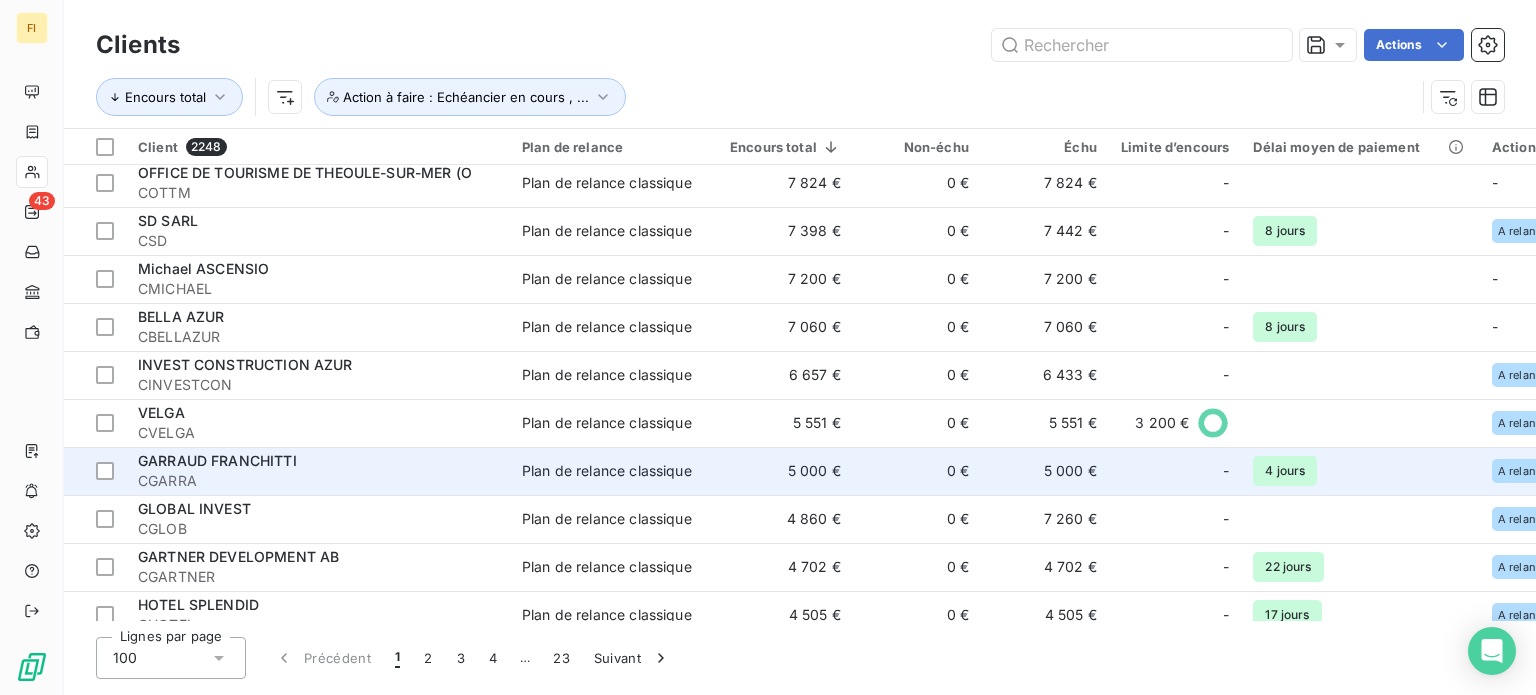 scroll, scrollTop: 76, scrollLeft: 0, axis: vertical 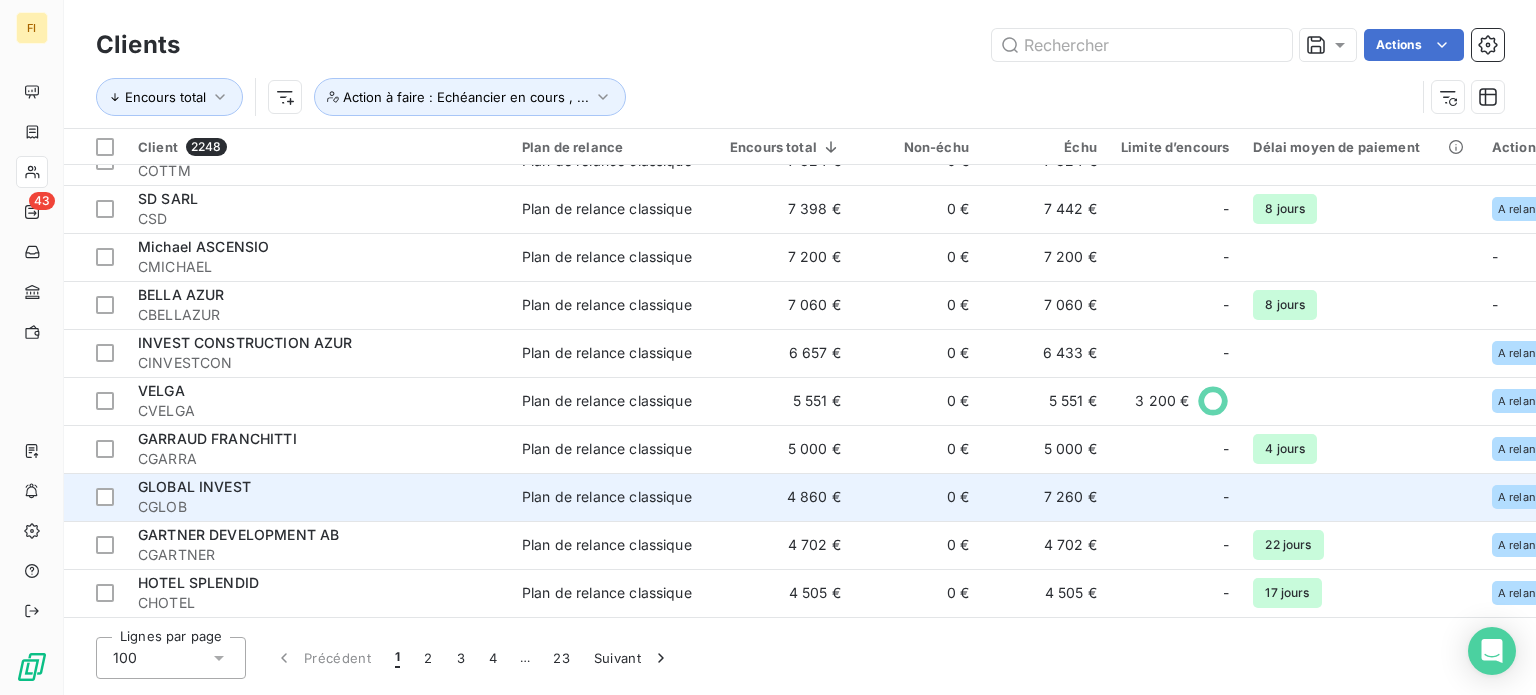 click on "[COMPANY]" at bounding box center [318, 487] 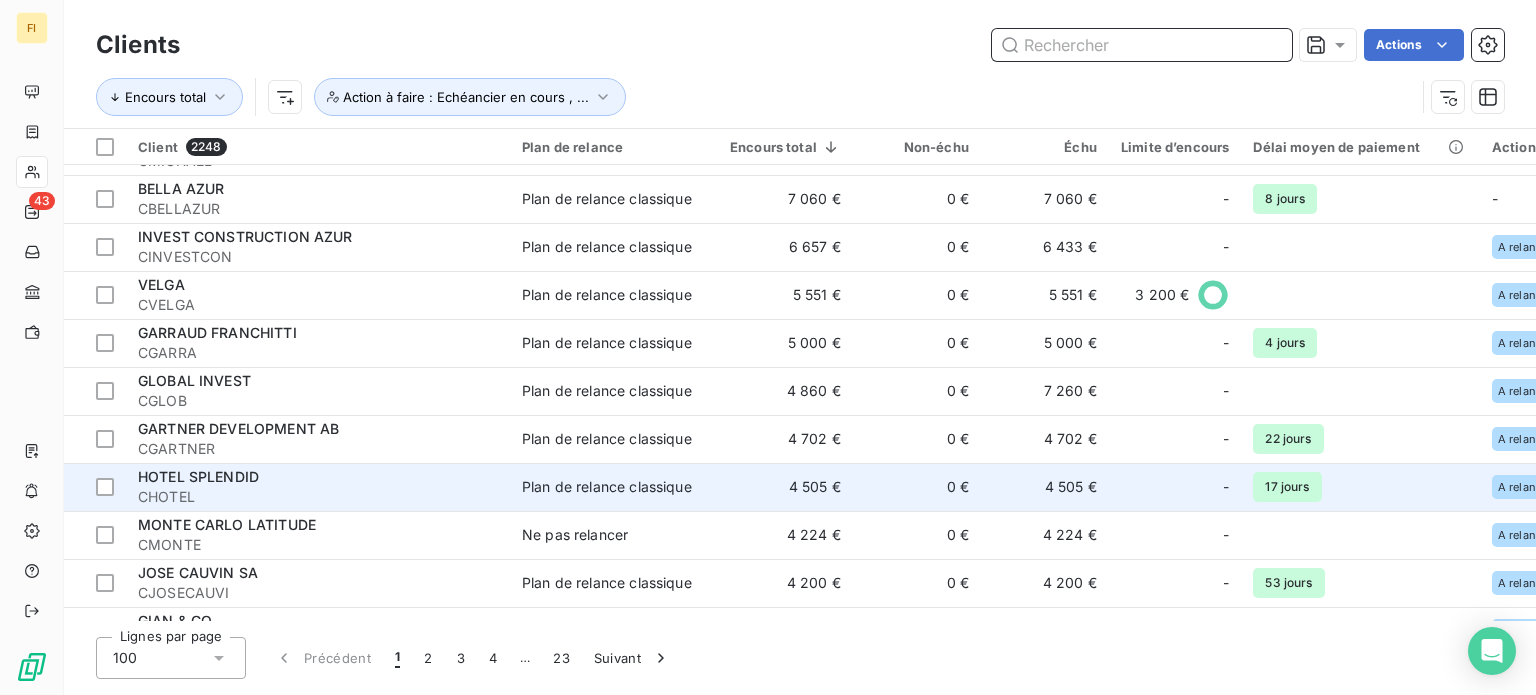 scroll, scrollTop: 183, scrollLeft: 0, axis: vertical 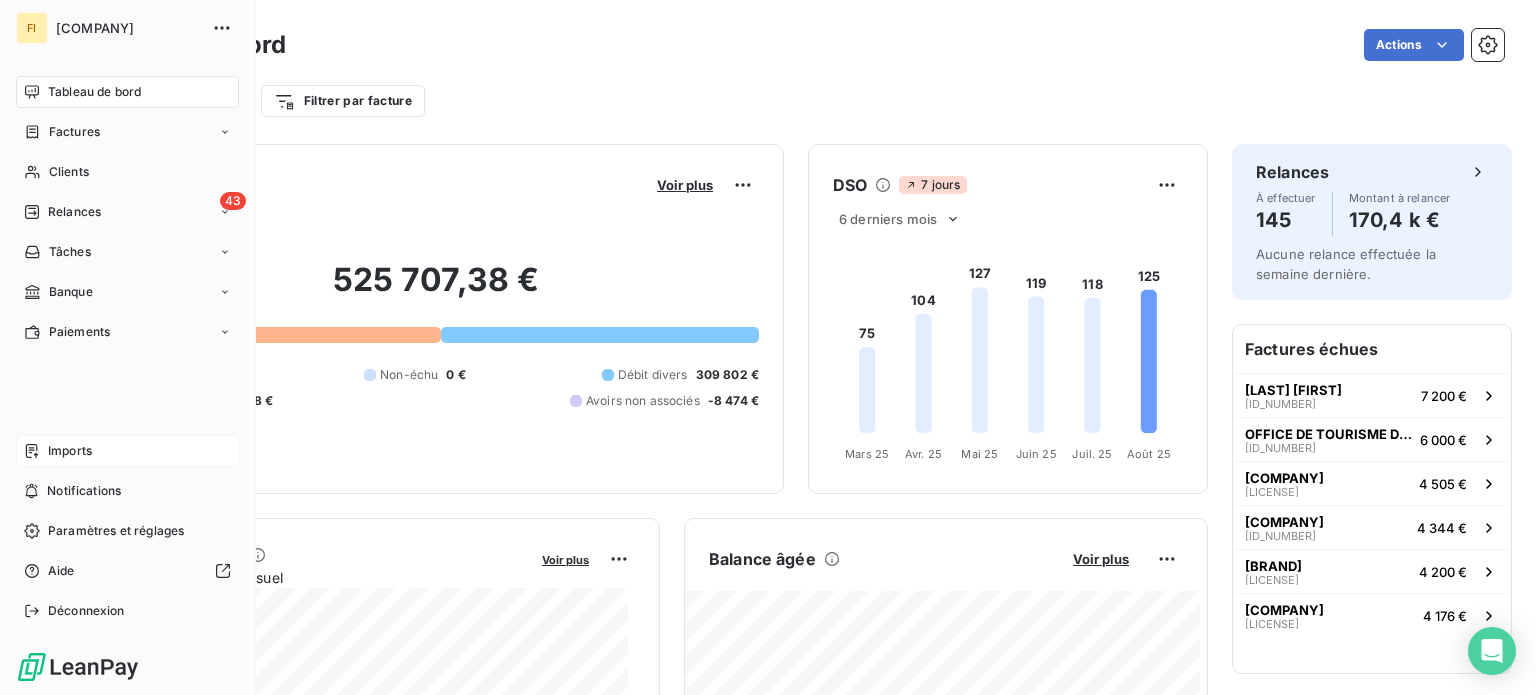 click on "Imports" at bounding box center [70, 451] 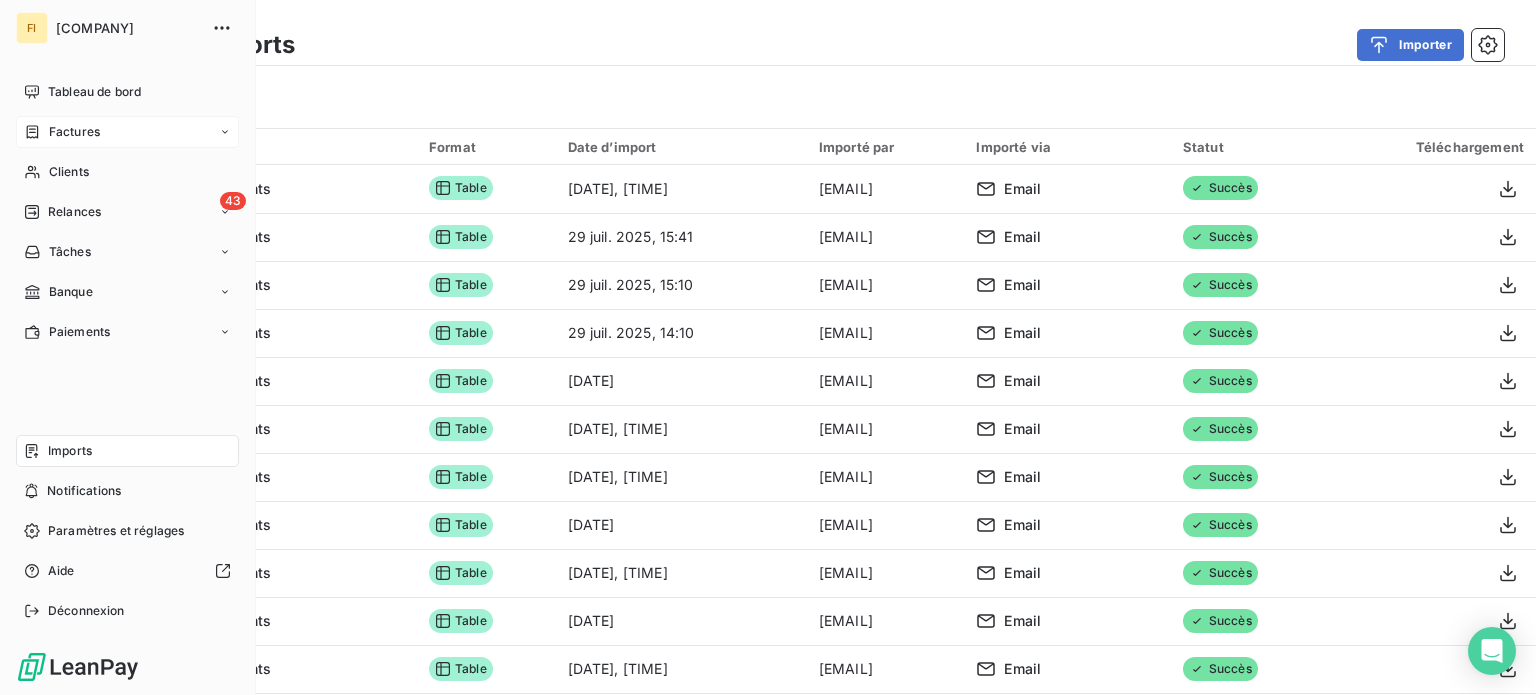 click on "Factures" at bounding box center [74, 132] 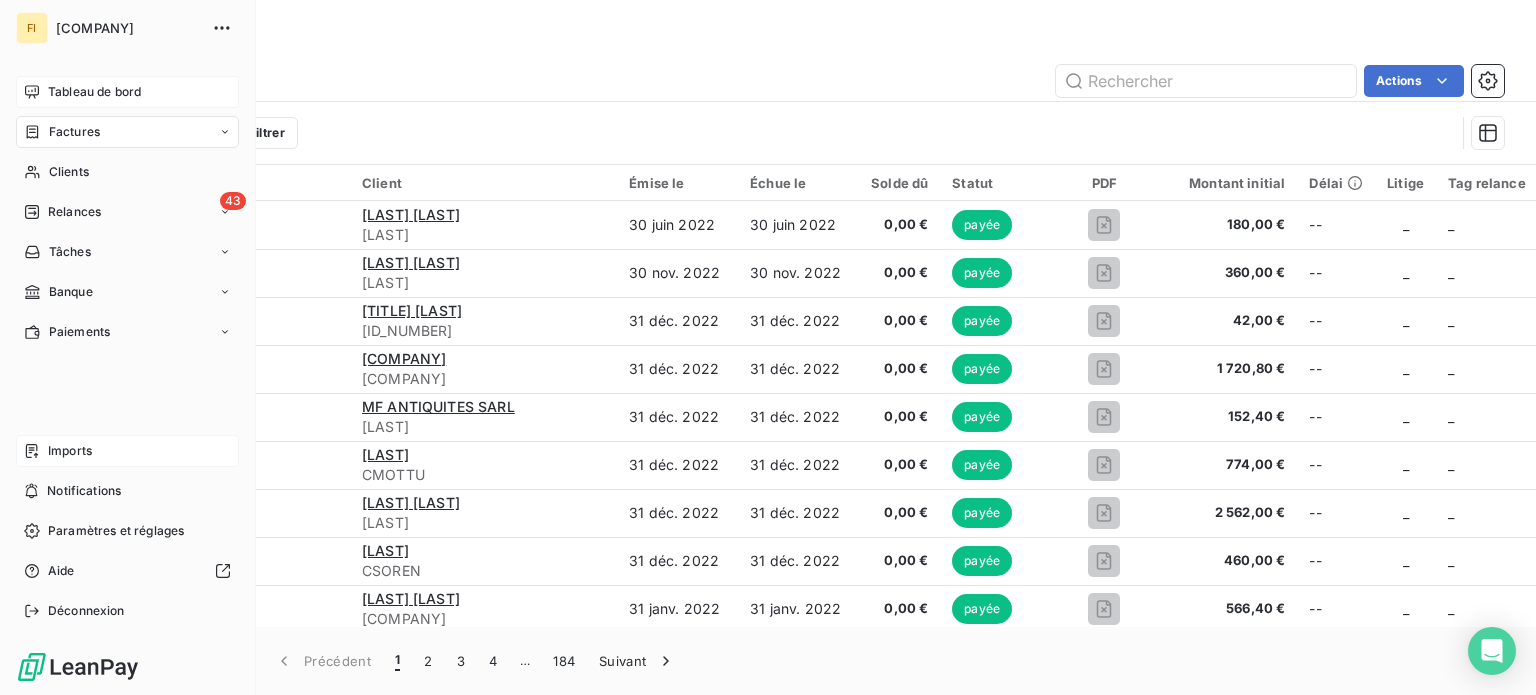 click 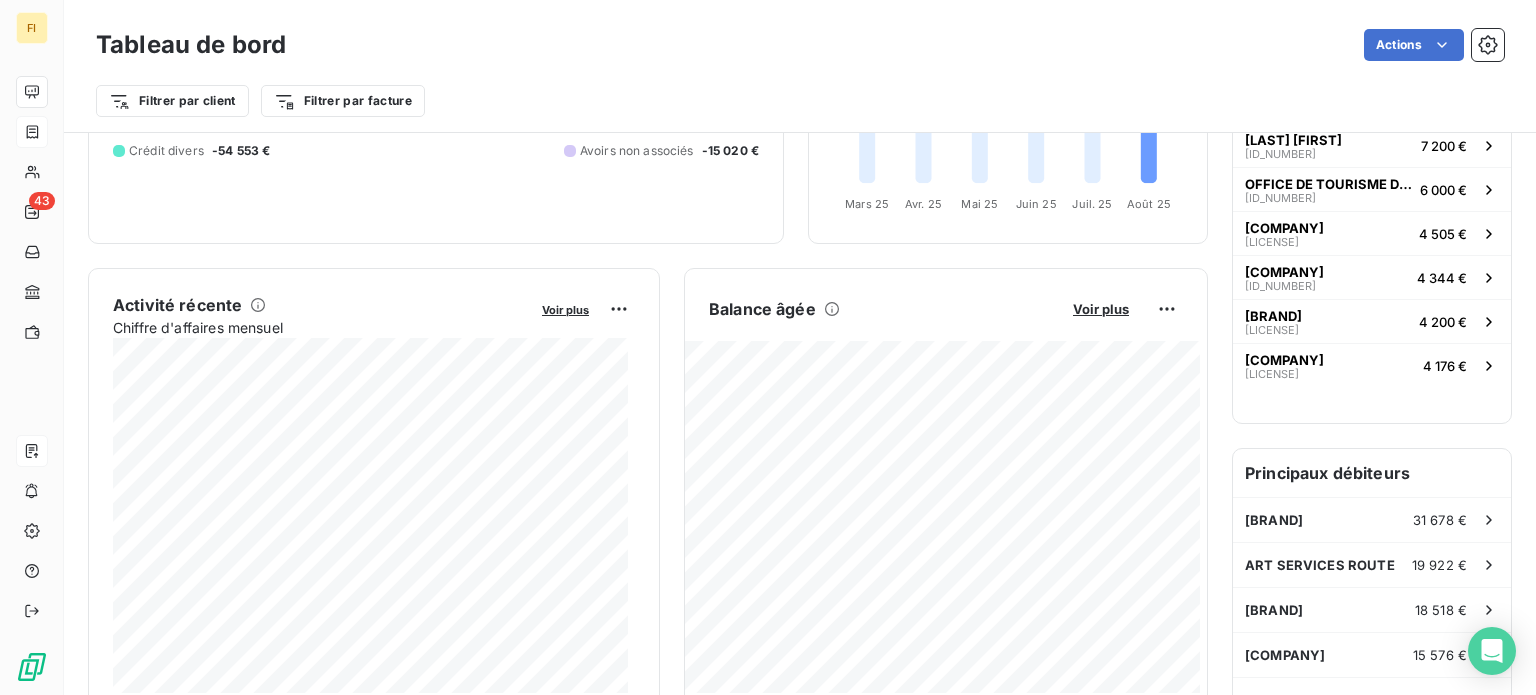 scroll, scrollTop: 253, scrollLeft: 0, axis: vertical 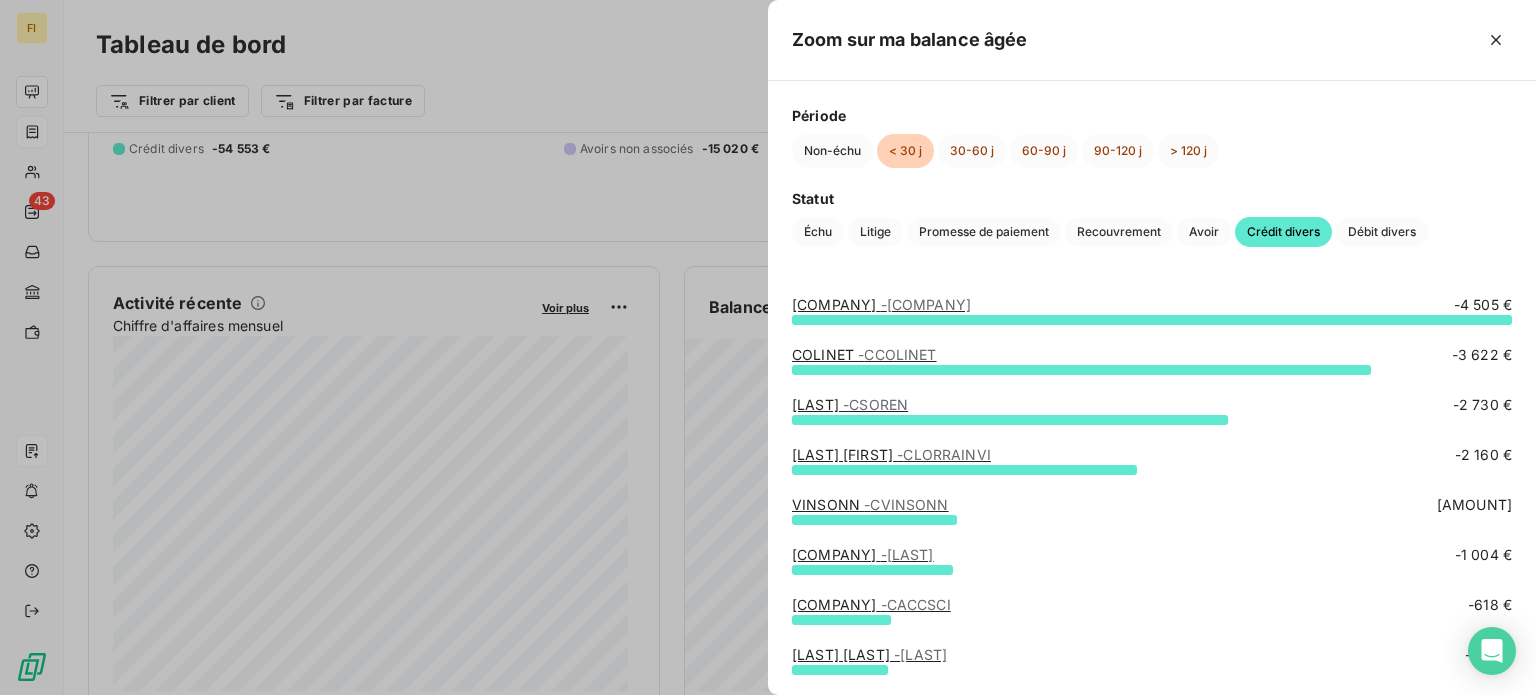 type 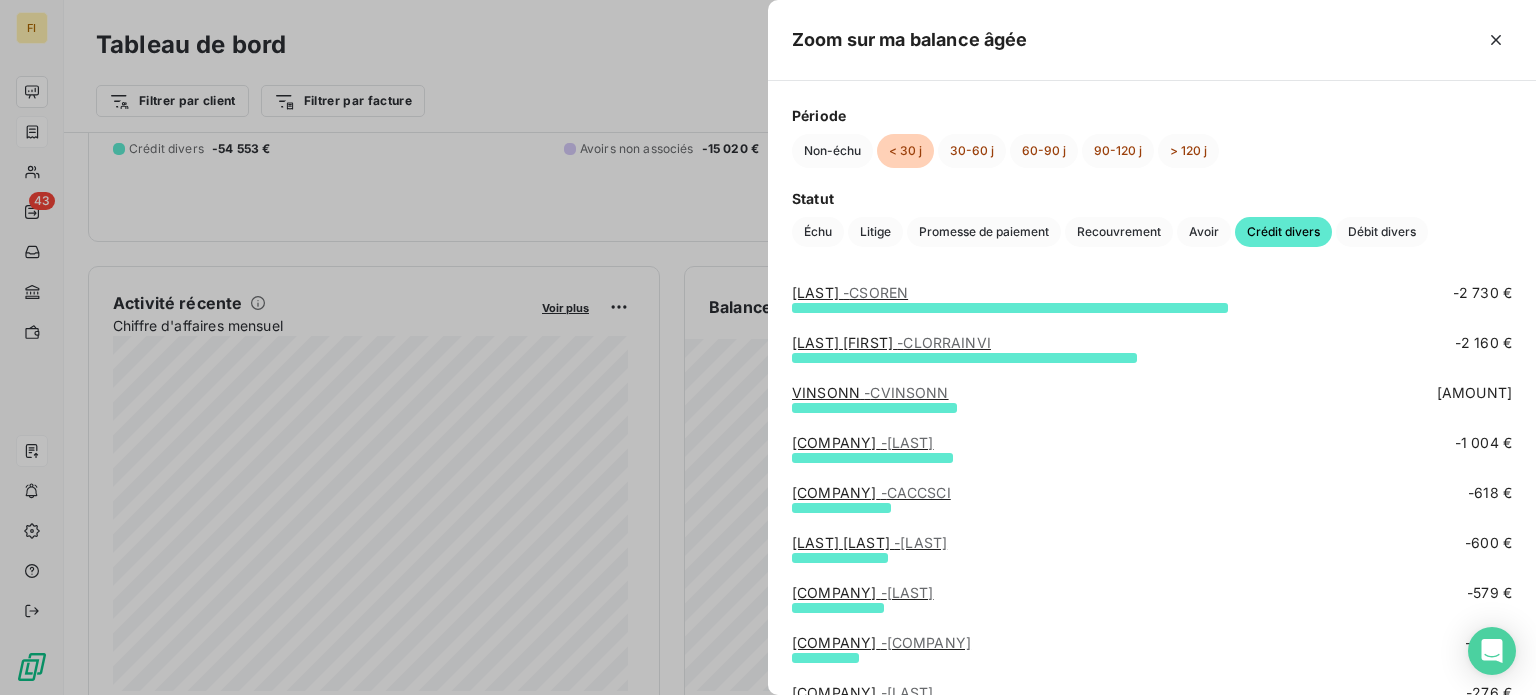 scroll, scrollTop: 120, scrollLeft: 0, axis: vertical 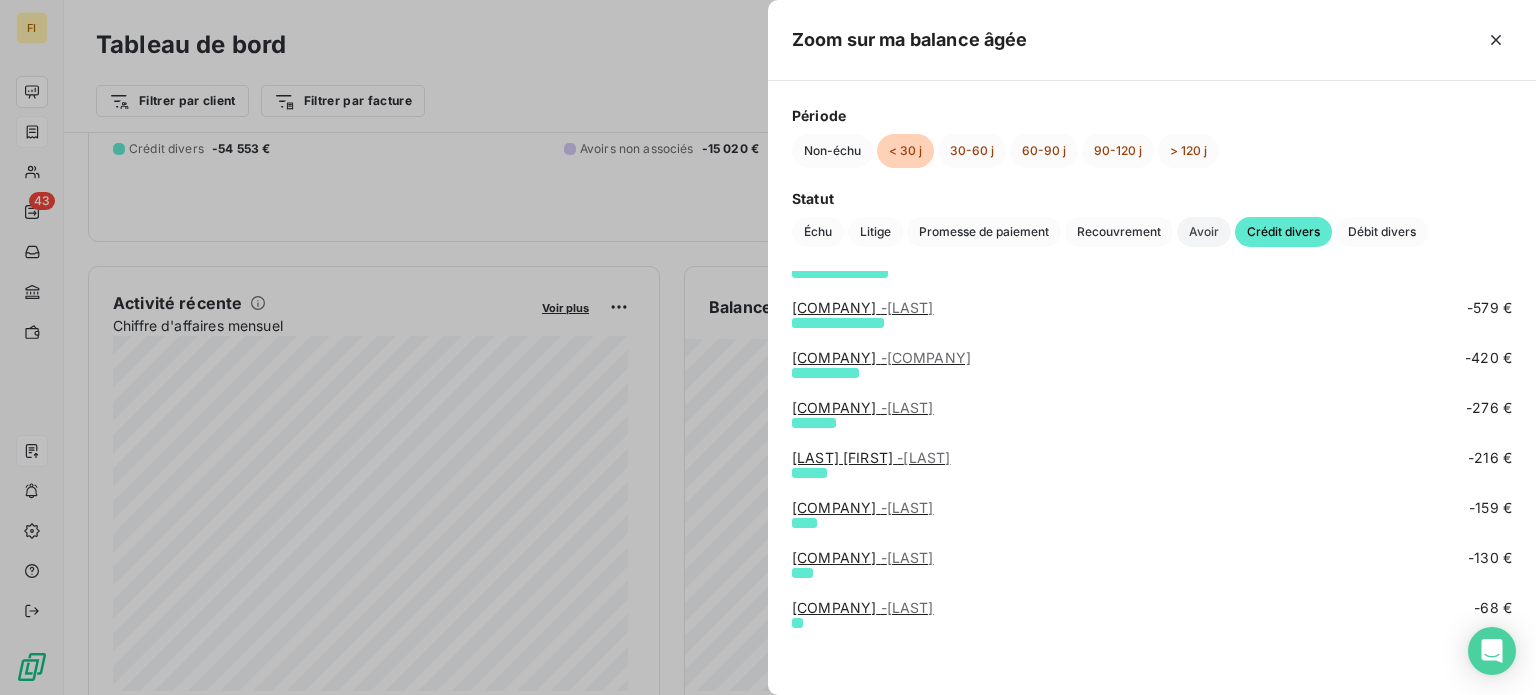 click on "Avoir" at bounding box center (1204, 232) 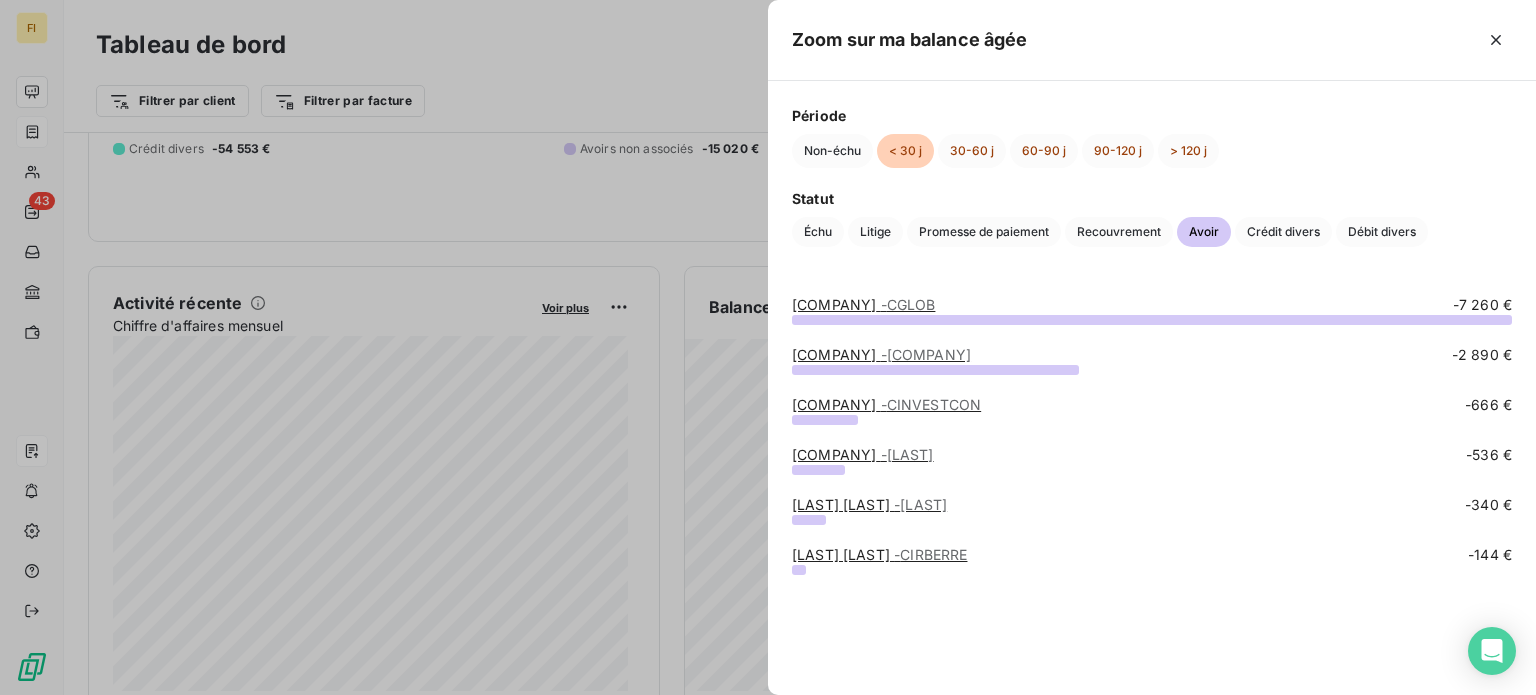 type 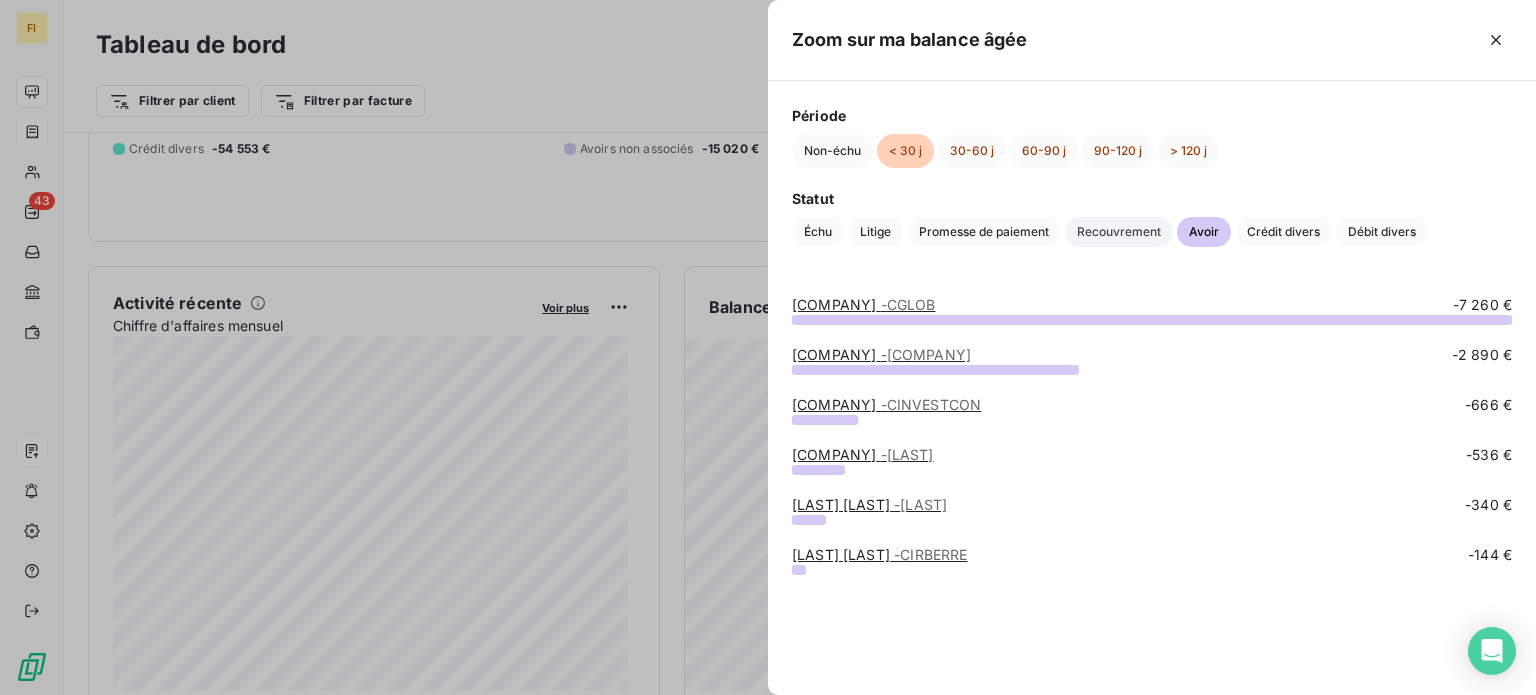 click on "Recouvrement" at bounding box center (1119, 232) 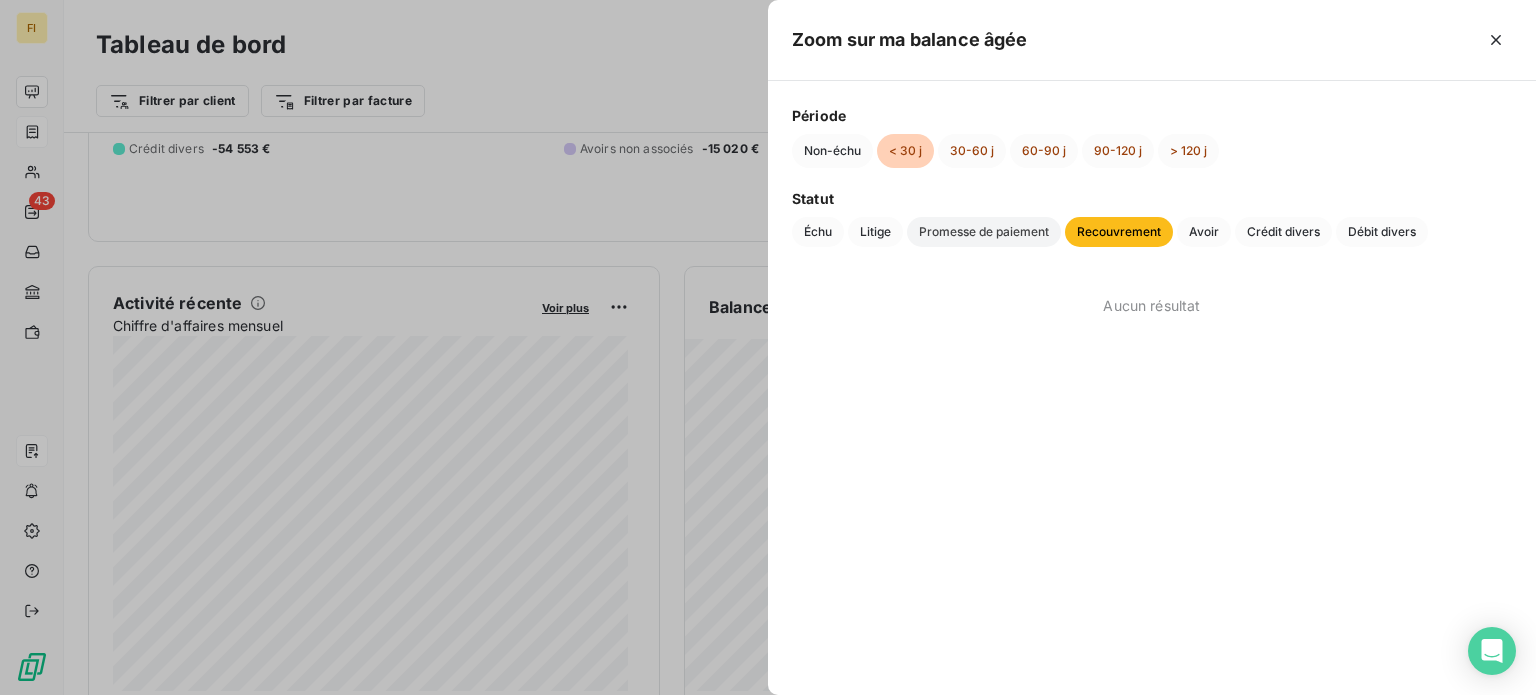 click on "Promesse de paiement" at bounding box center [984, 232] 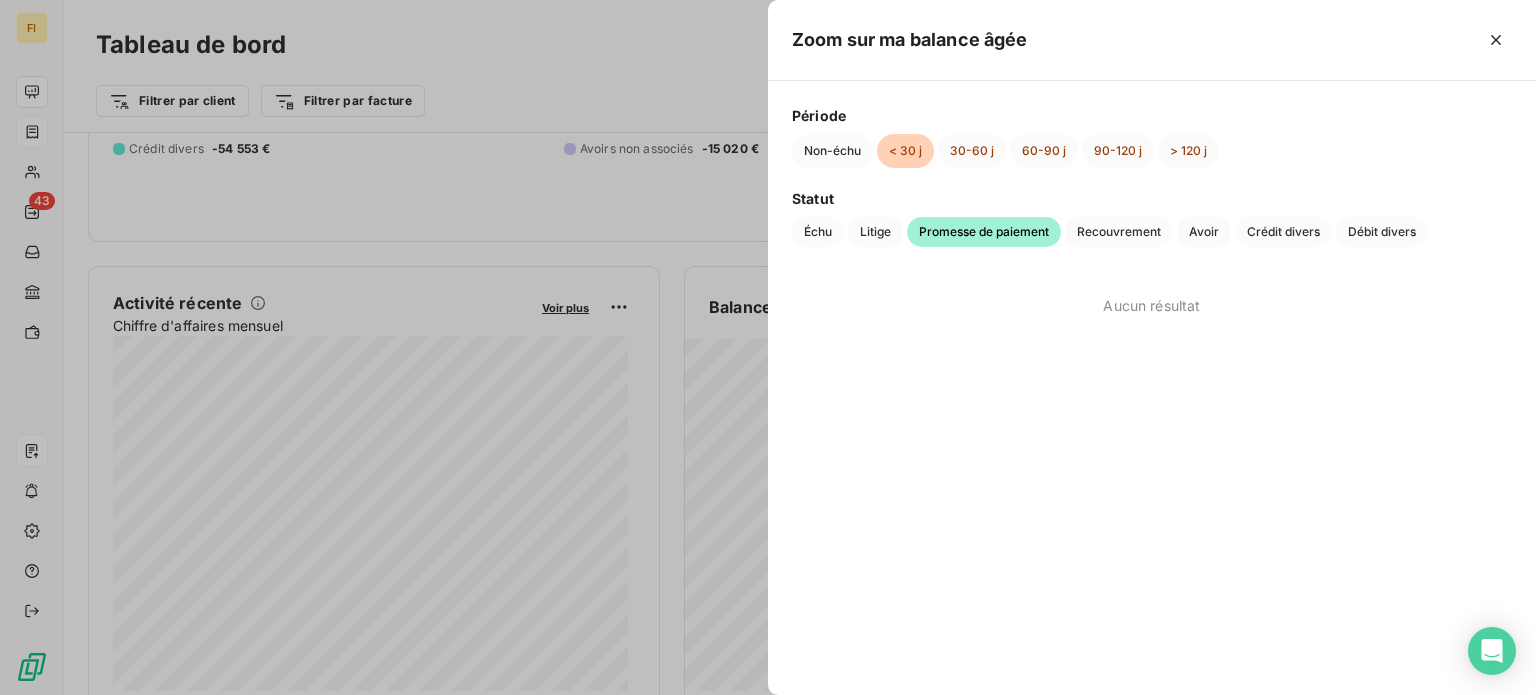 click on "Échu" at bounding box center [818, 232] 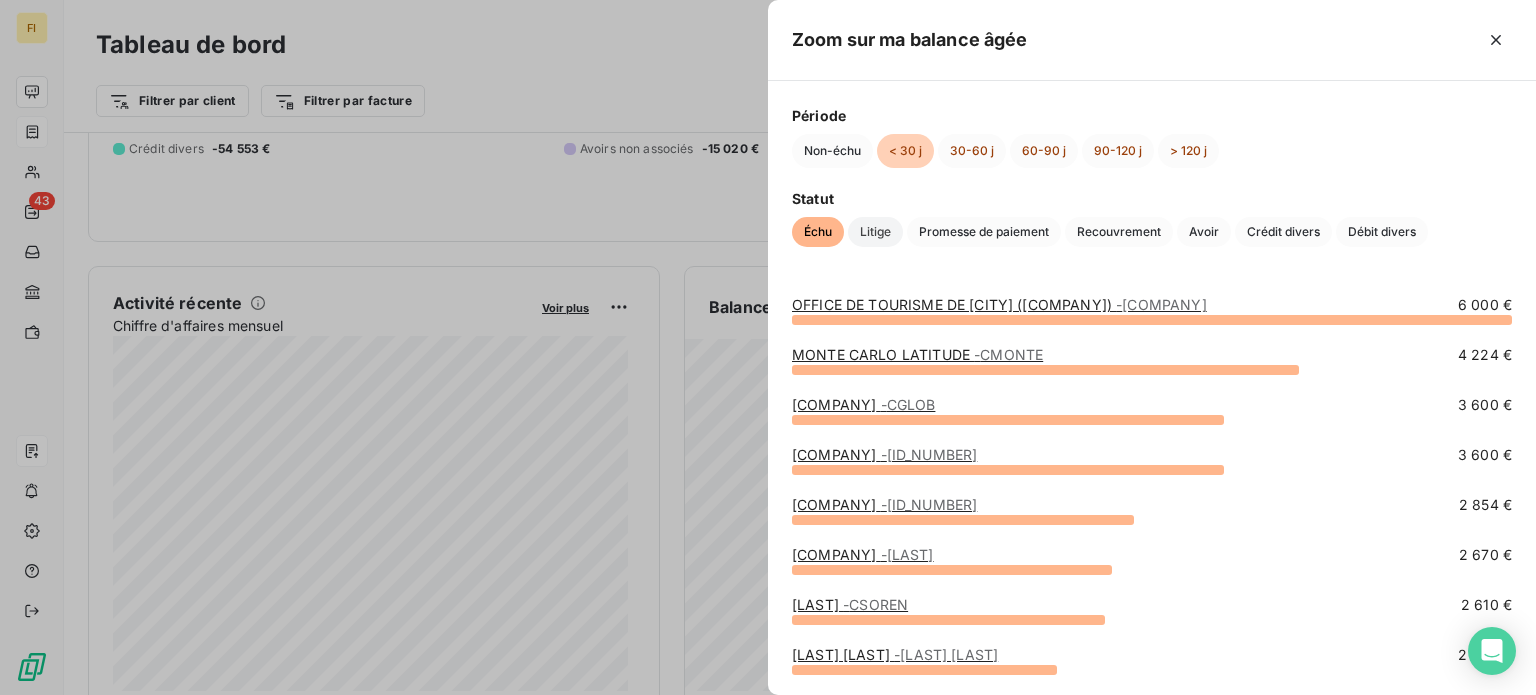click on "Litige" at bounding box center [875, 232] 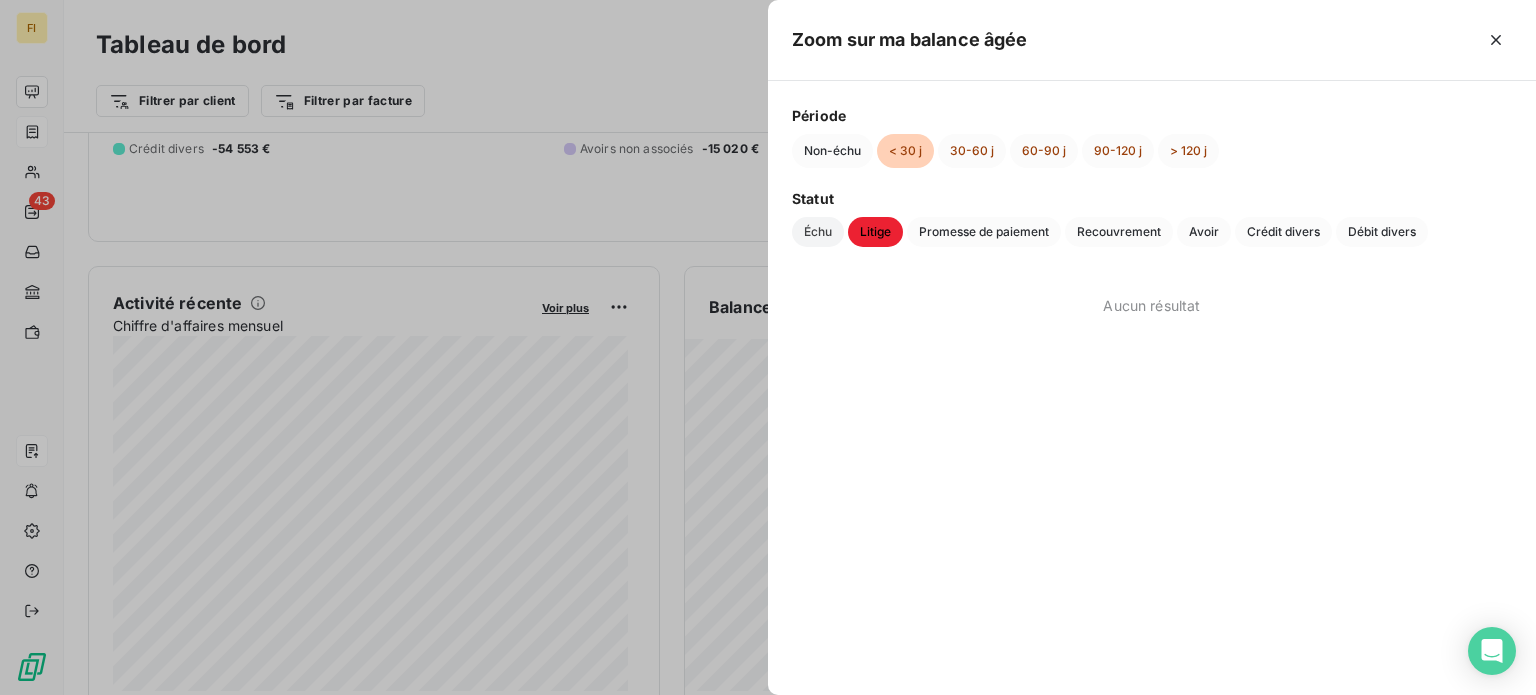 click on "Échu" at bounding box center (818, 232) 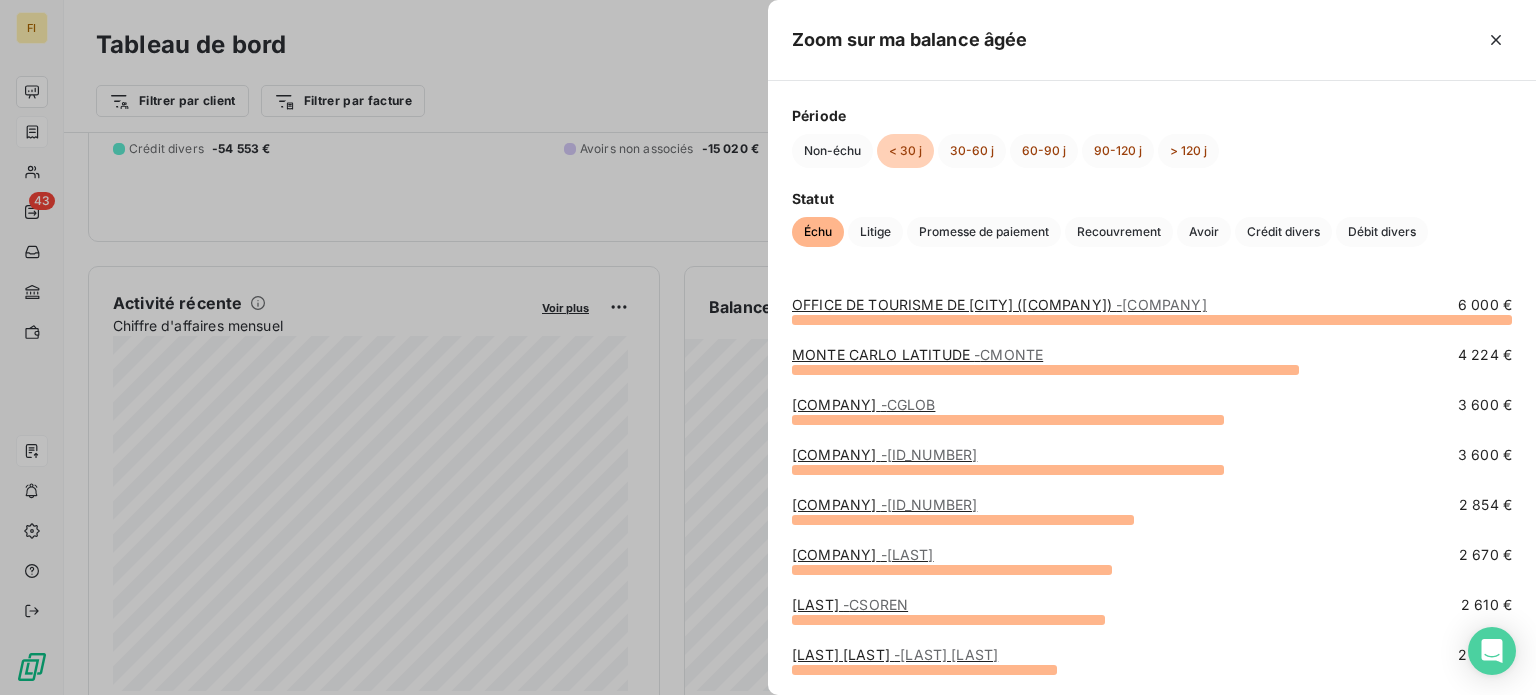 drag, startPoint x: 579, startPoint y: 159, endPoint x: 1336, endPoint y: 155, distance: 757.01056 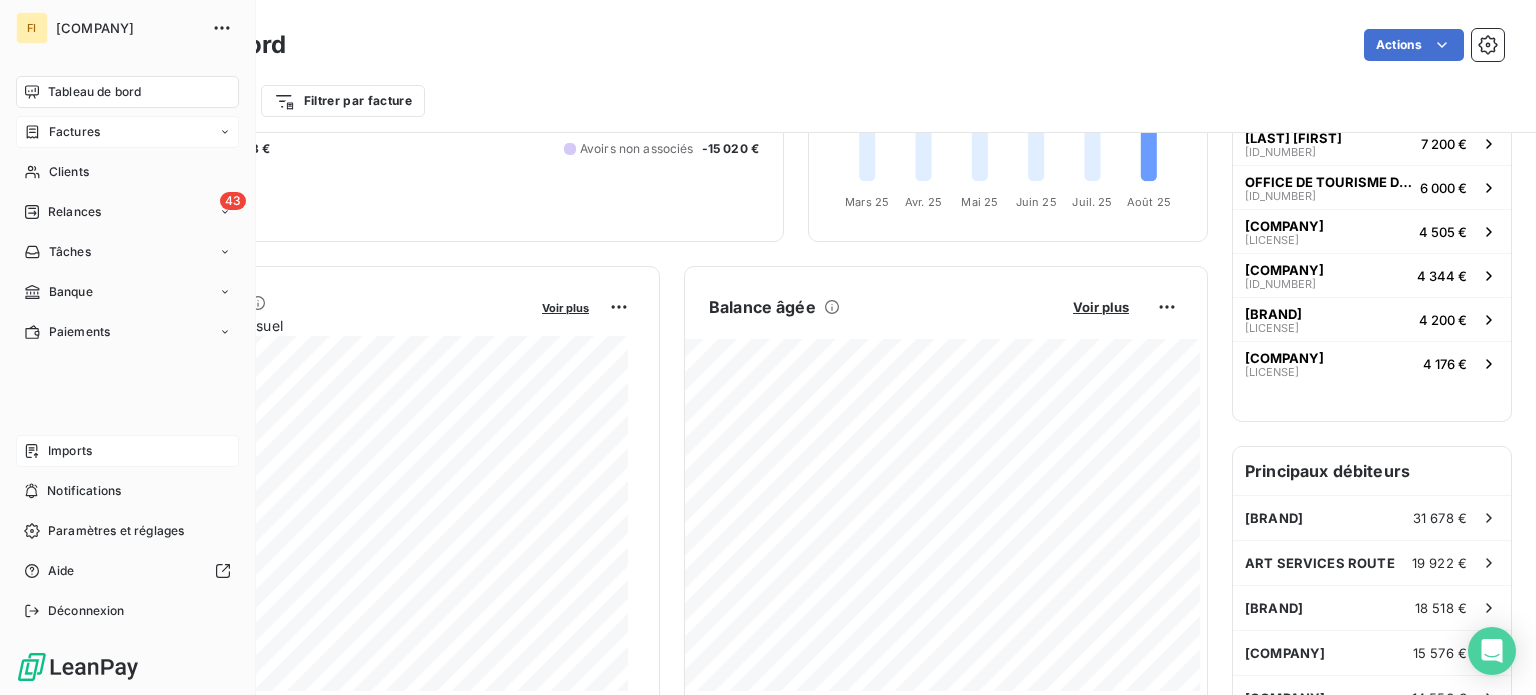 click on "Imports" at bounding box center (70, 451) 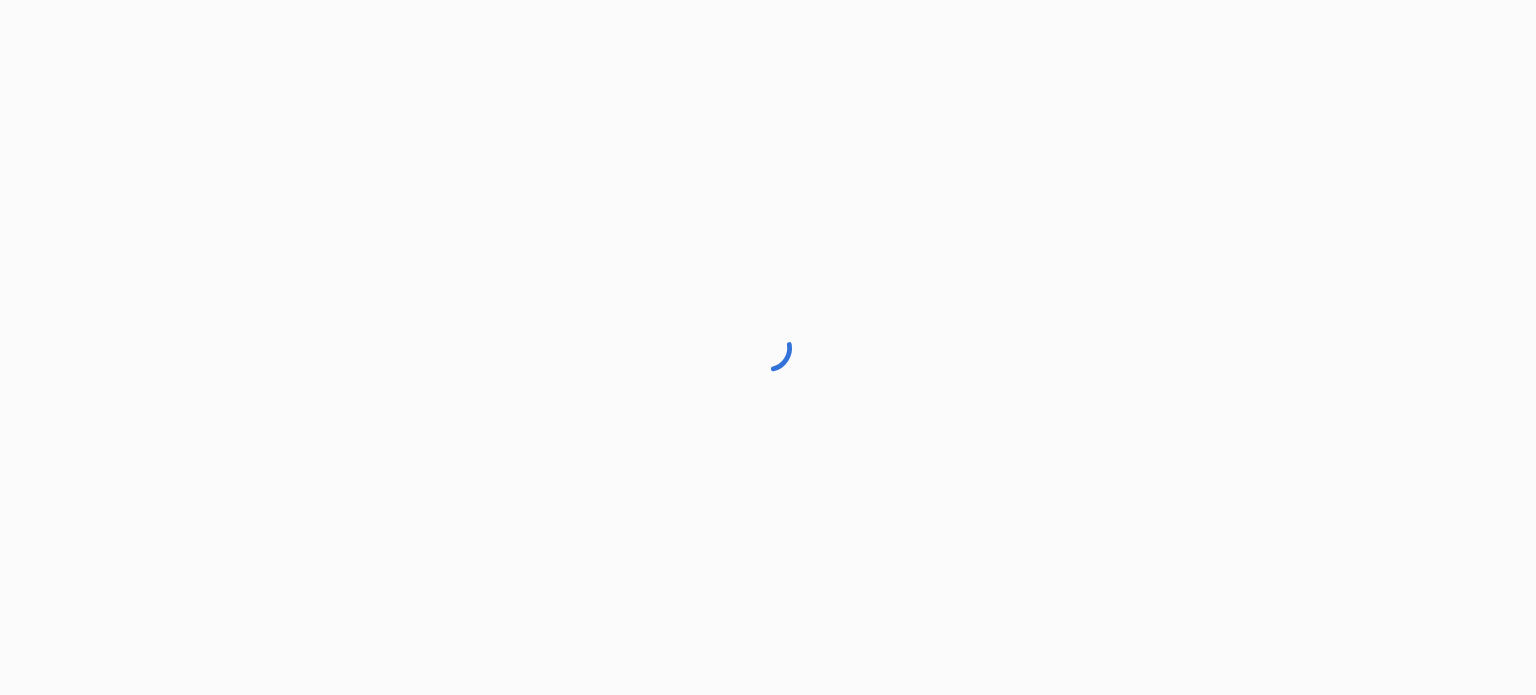 scroll, scrollTop: 0, scrollLeft: 0, axis: both 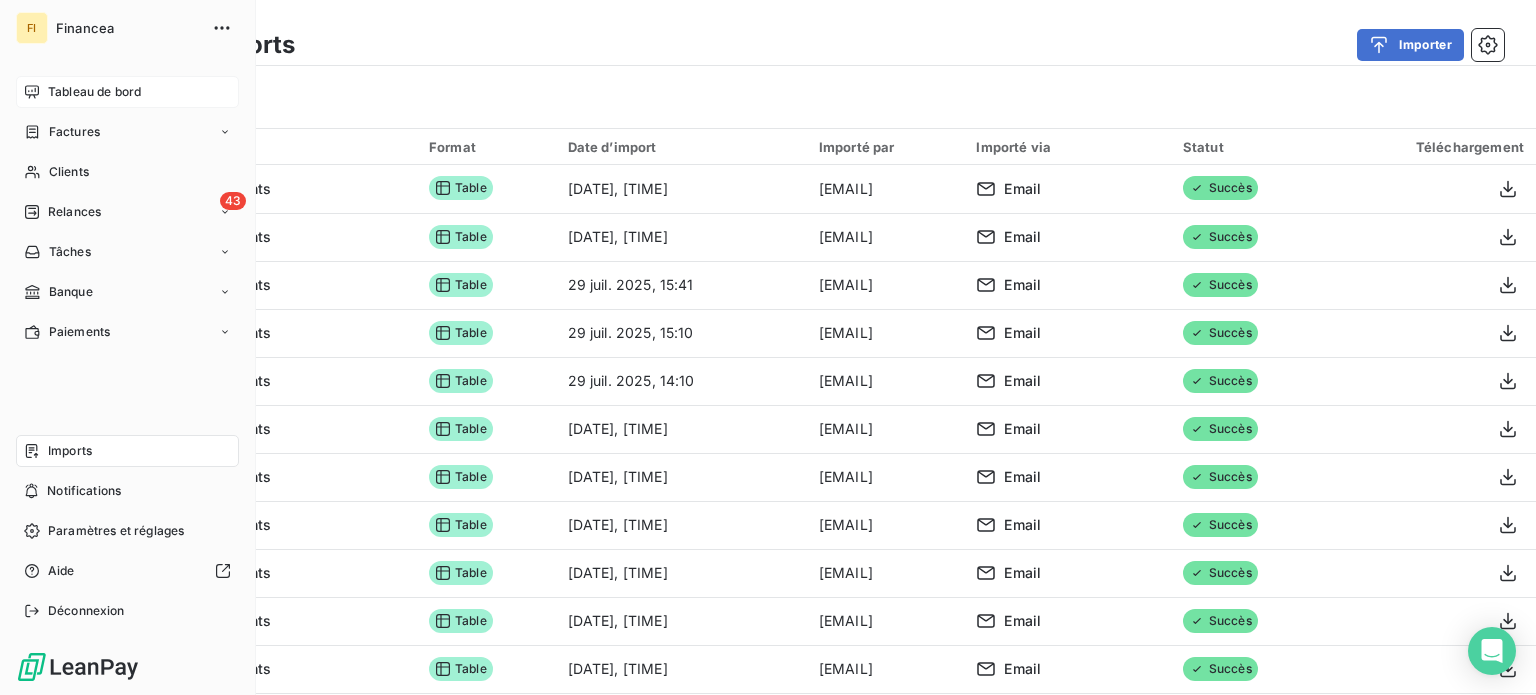 click on "Tableau de bord" at bounding box center (94, 92) 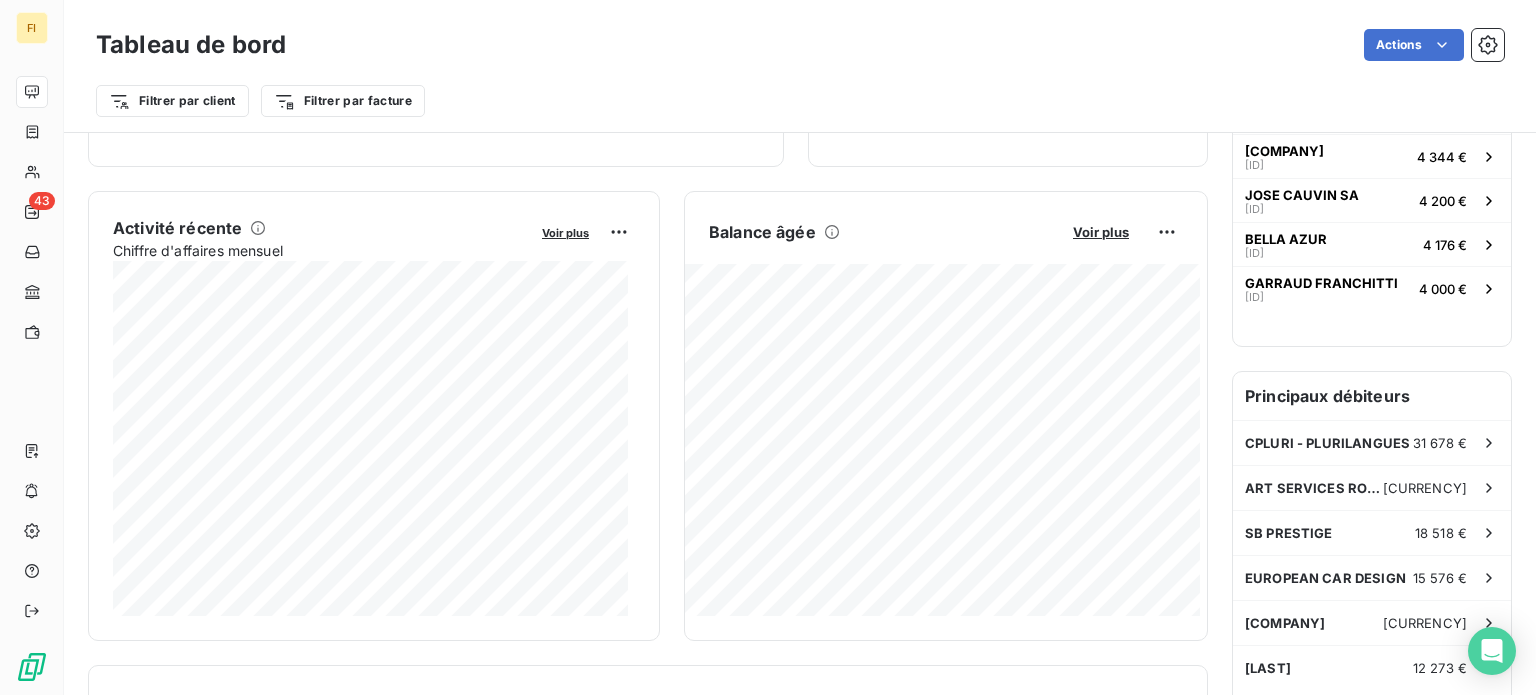 scroll, scrollTop: 328, scrollLeft: 0, axis: vertical 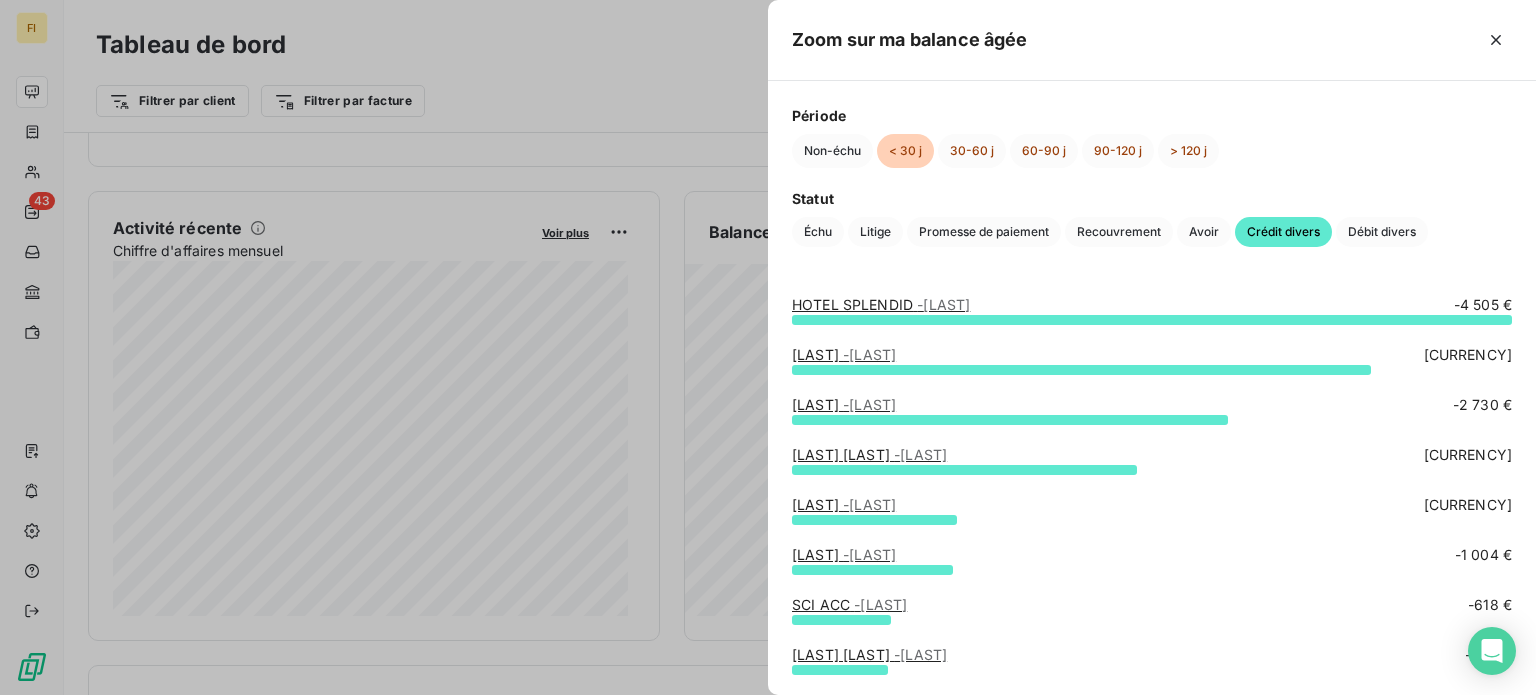 click at bounding box center (768, 347) 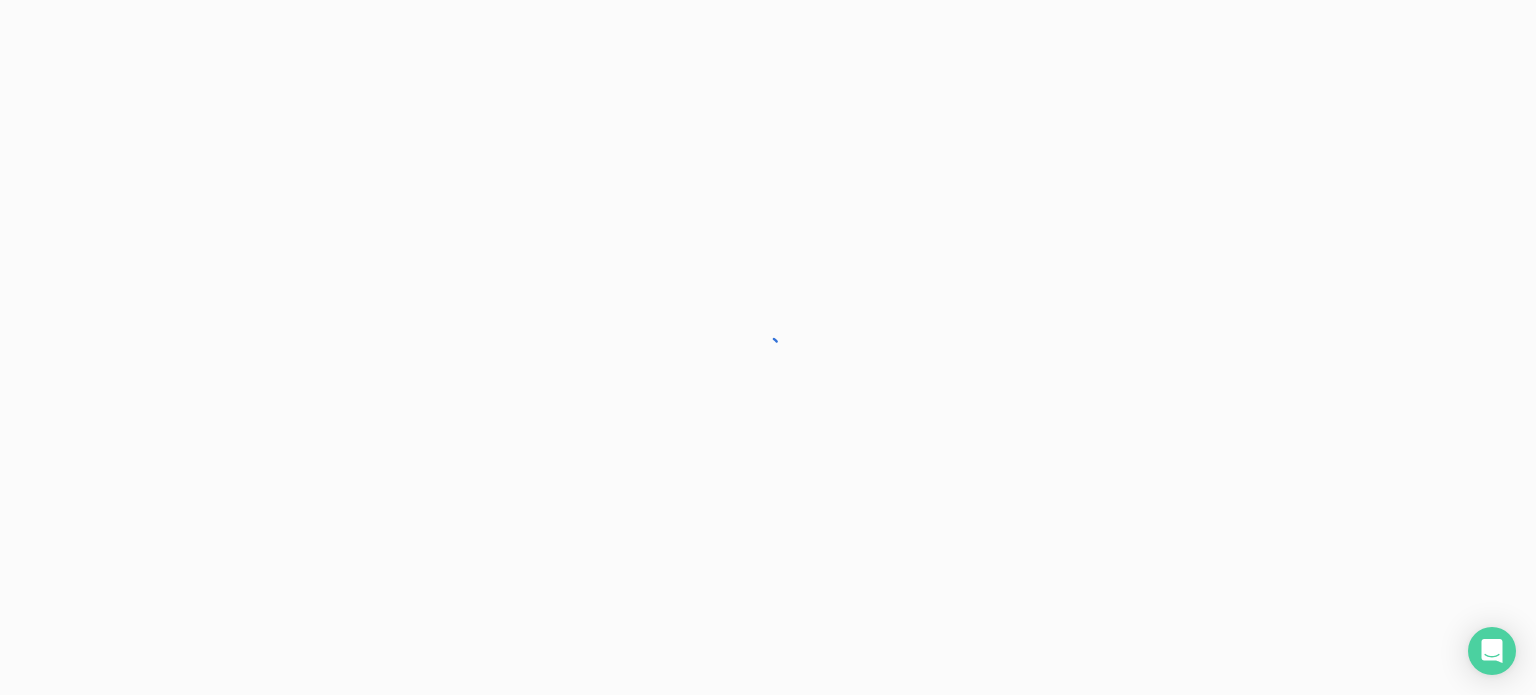 scroll, scrollTop: 0, scrollLeft: 0, axis: both 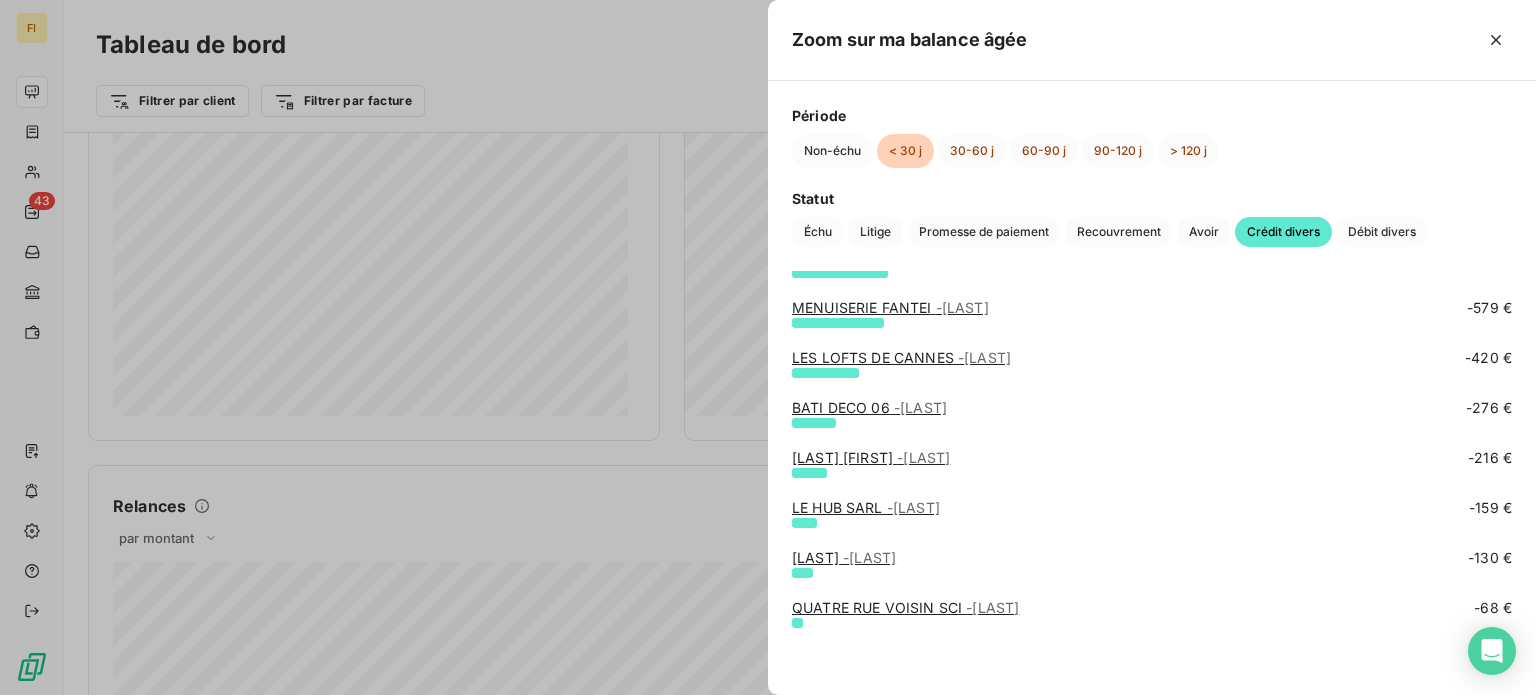 type 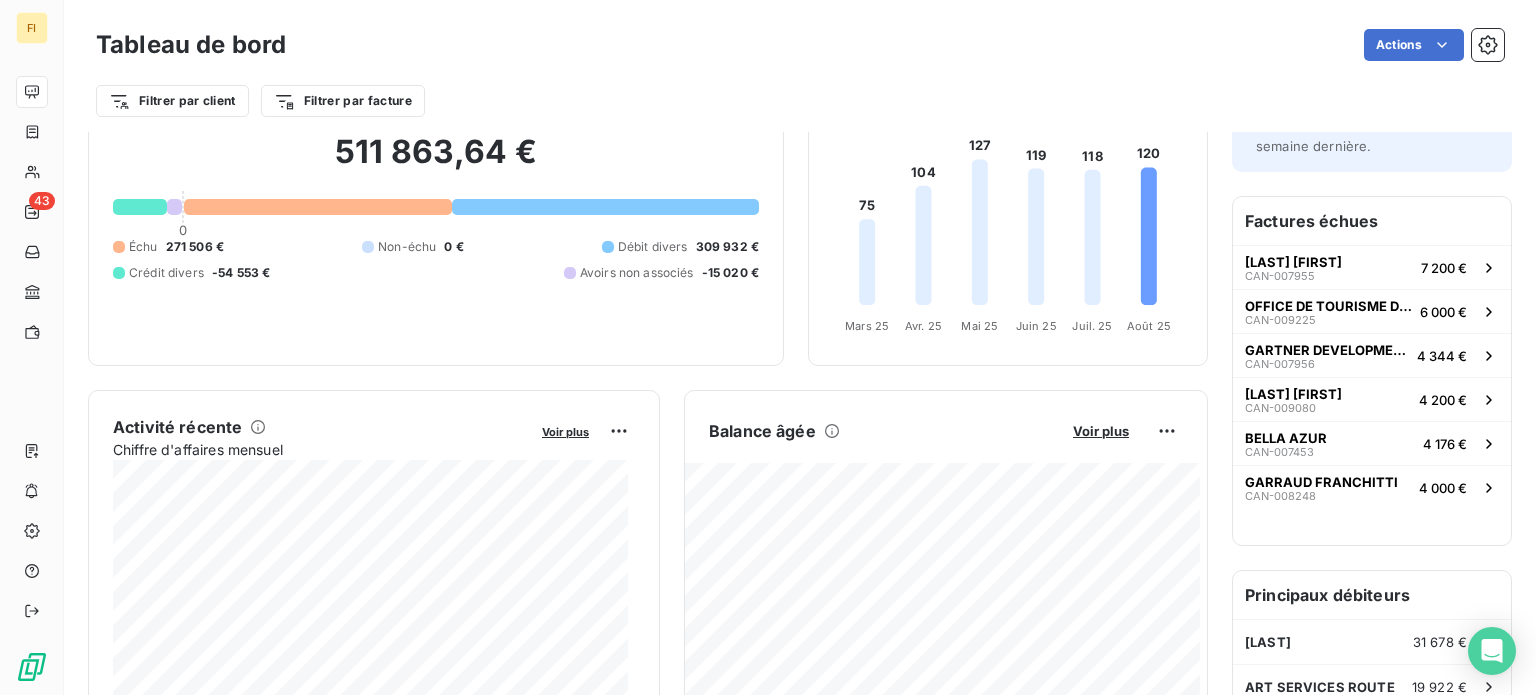 scroll, scrollTop: 0, scrollLeft: 0, axis: both 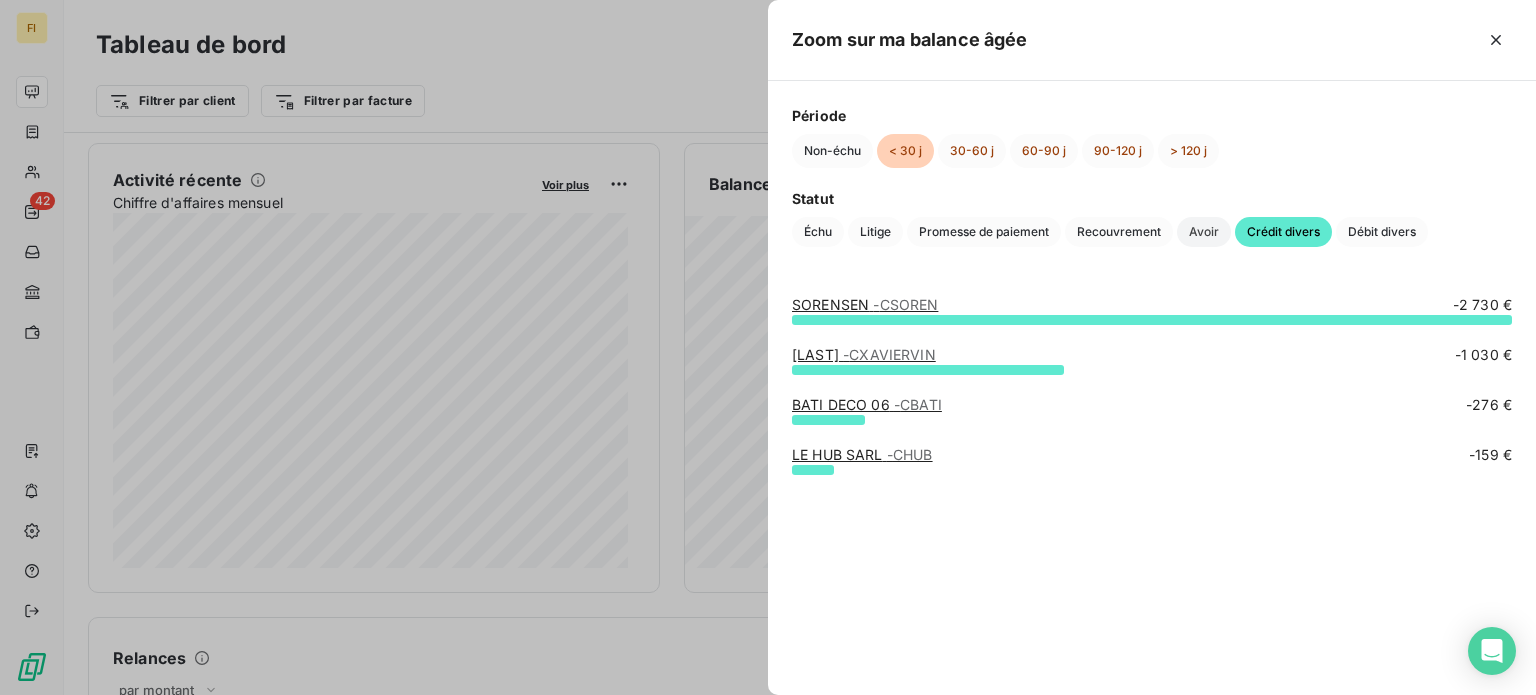 click on "Avoir" at bounding box center (1204, 232) 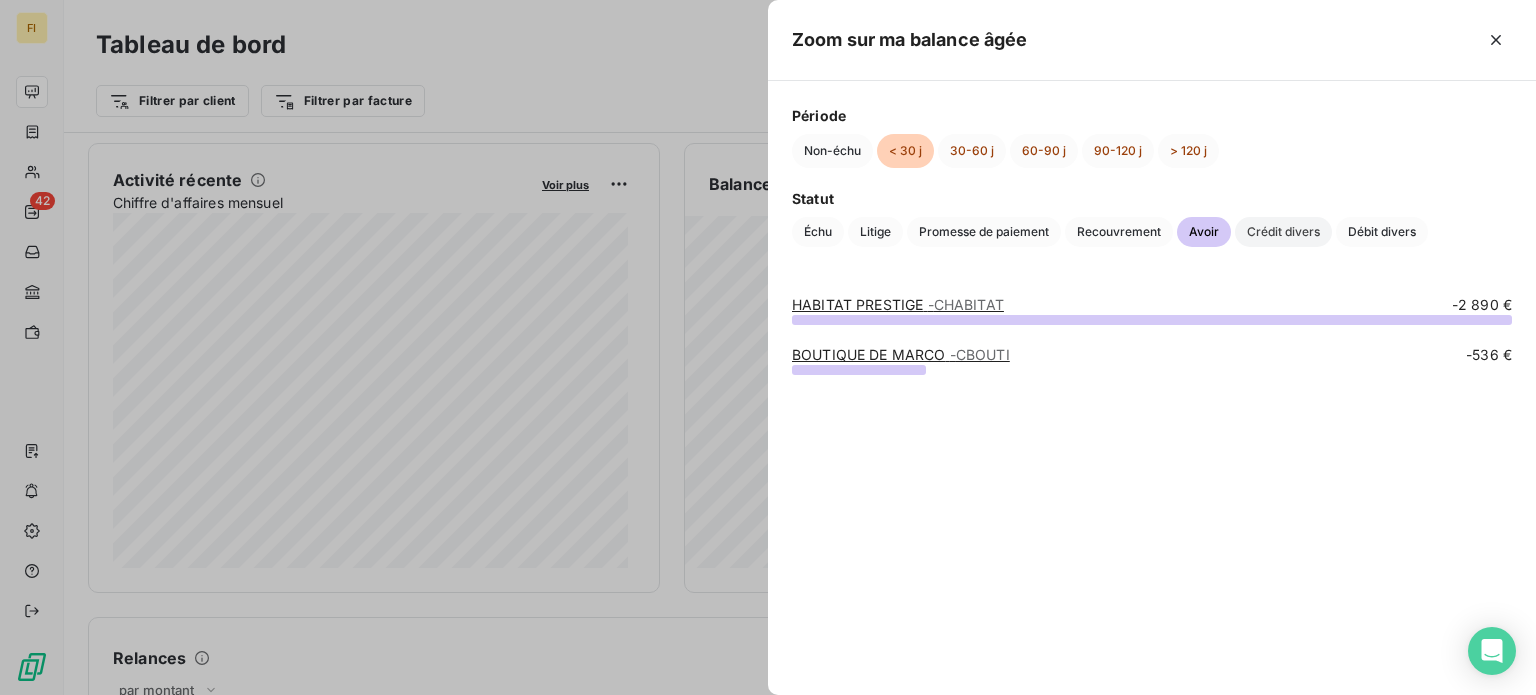 click on "Crédit divers" at bounding box center [1283, 232] 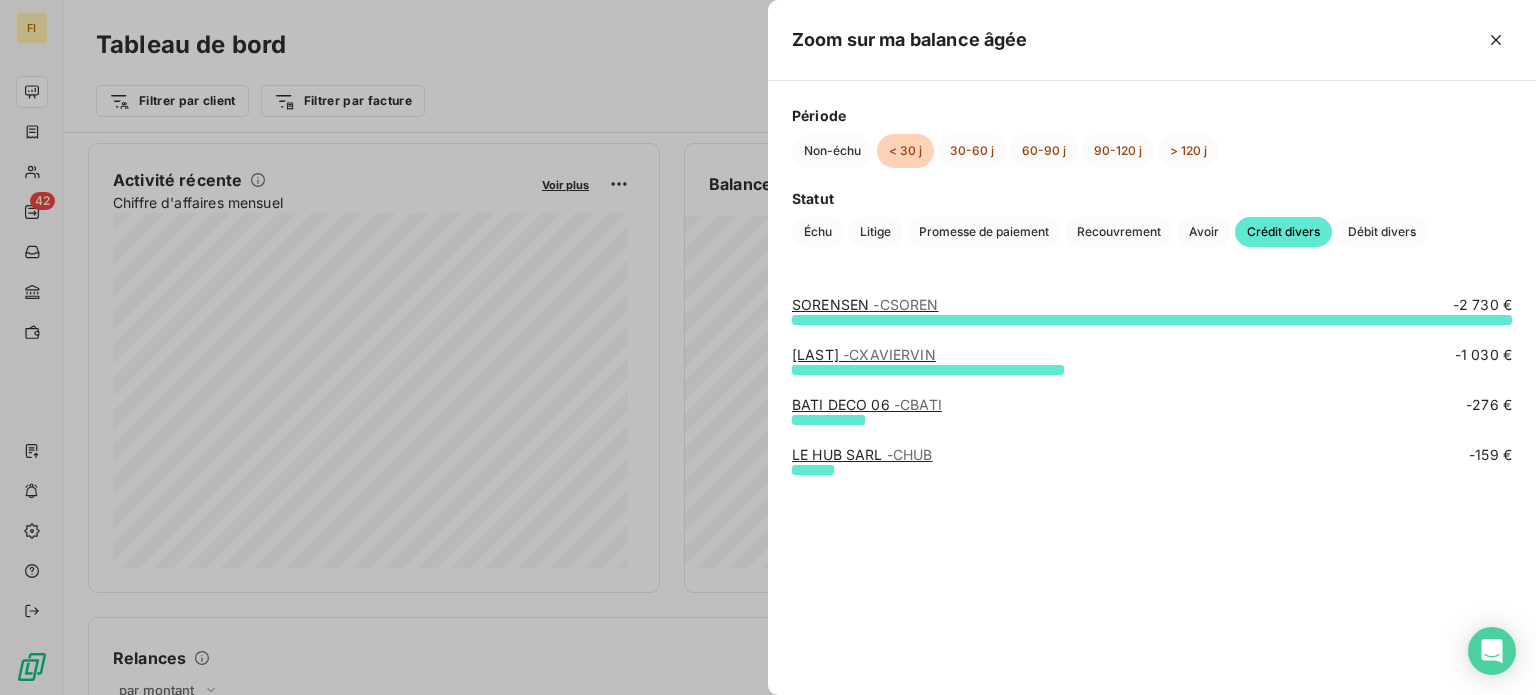 click at bounding box center [768, 347] 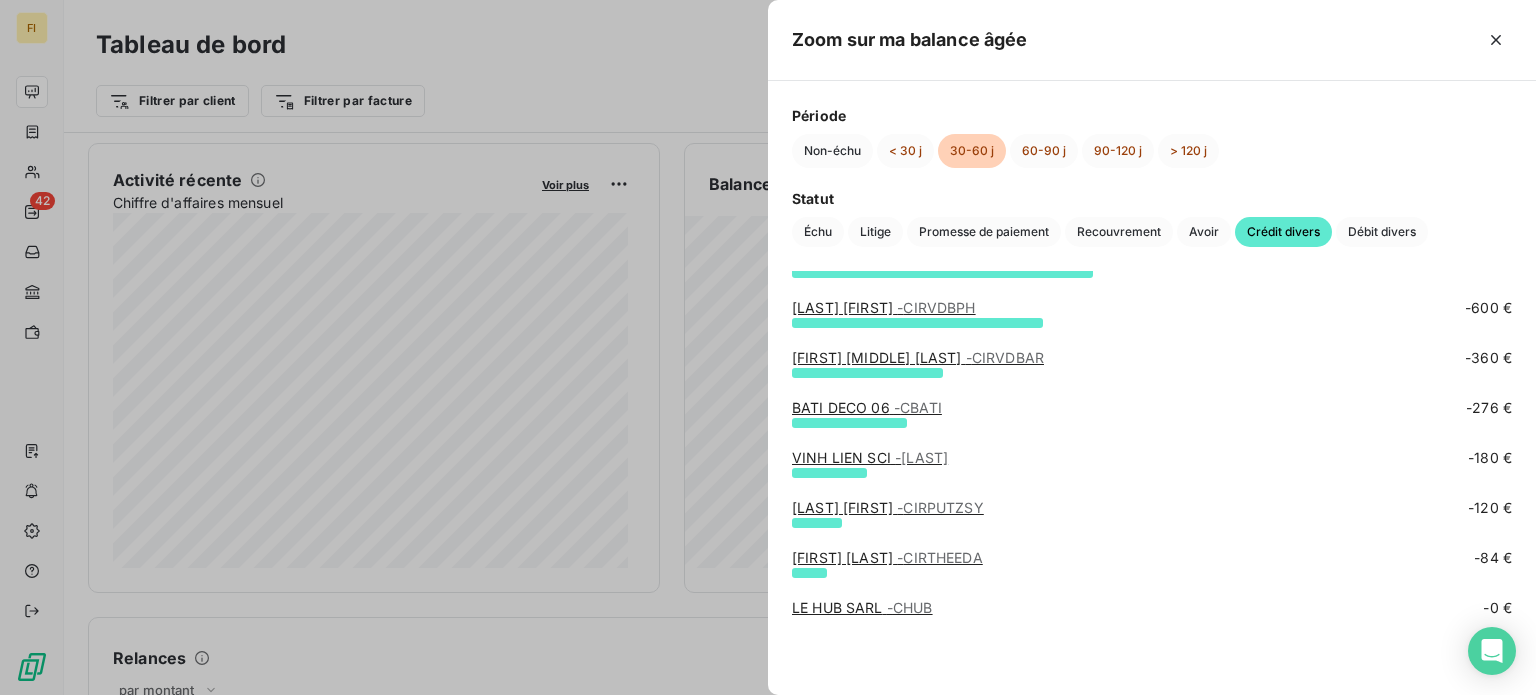 scroll, scrollTop: 0, scrollLeft: 0, axis: both 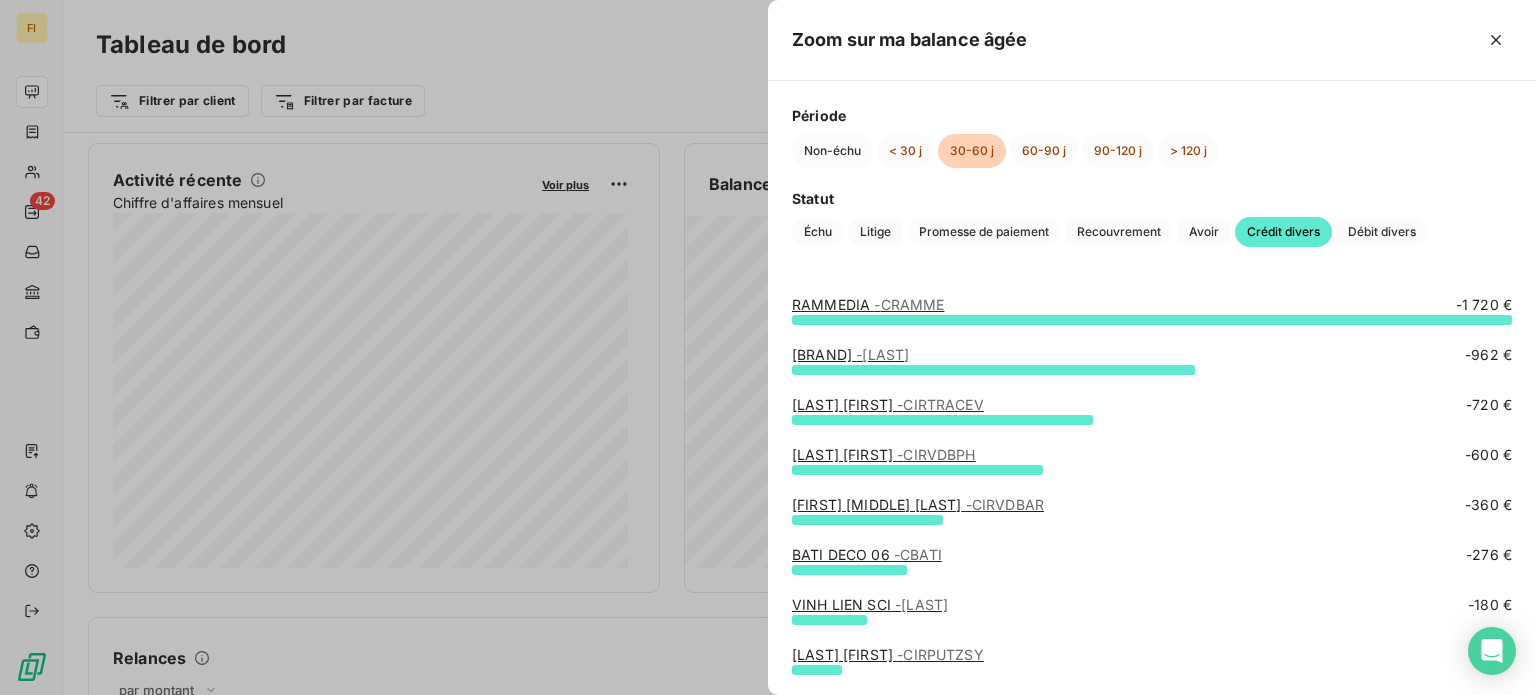 click at bounding box center (768, 347) 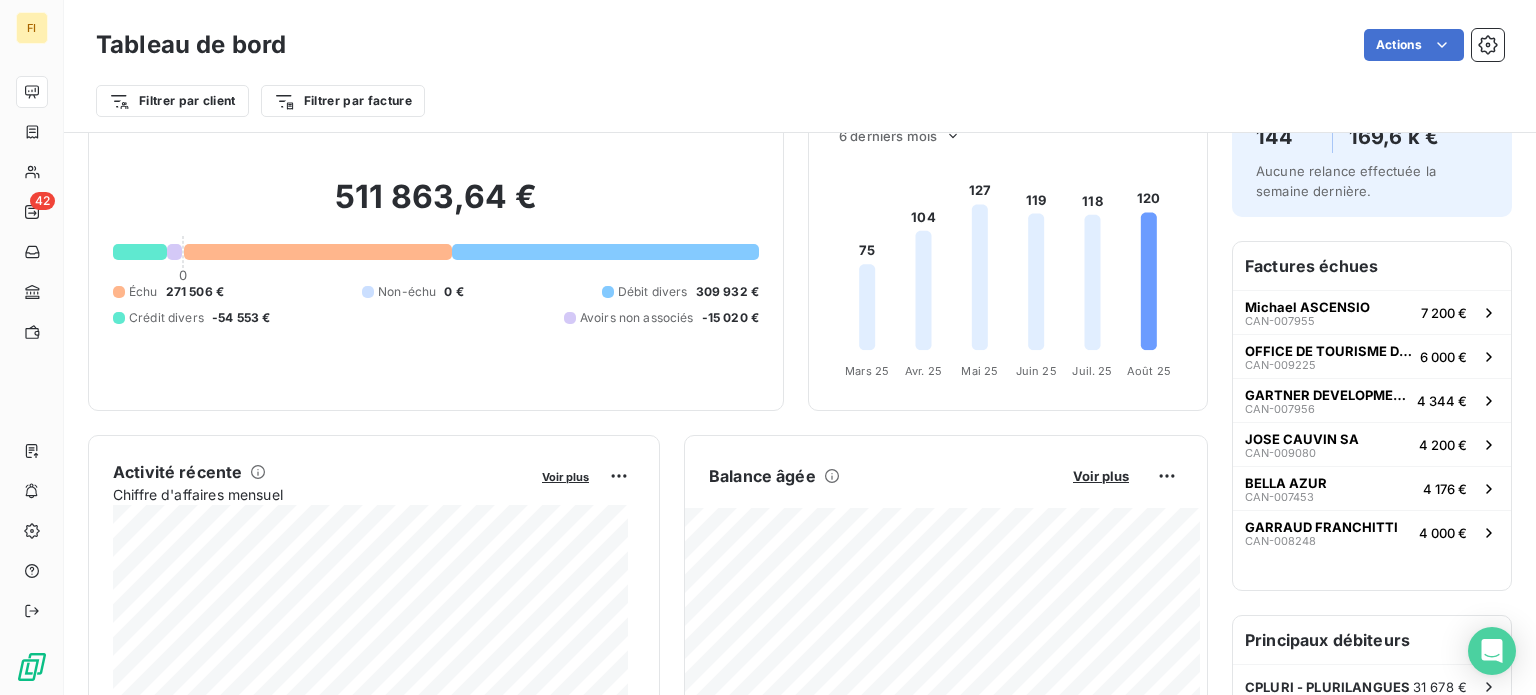 scroll, scrollTop: 336, scrollLeft: 0, axis: vertical 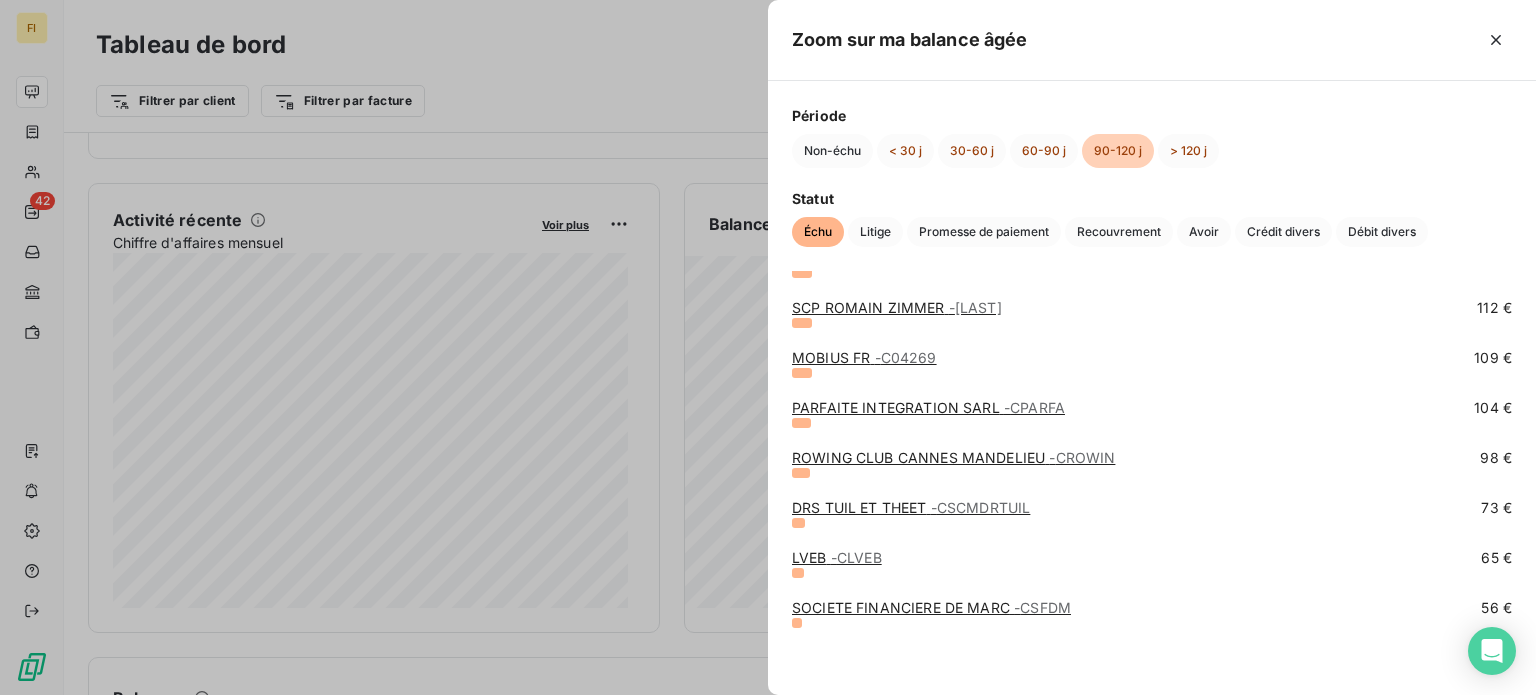 click at bounding box center (768, 347) 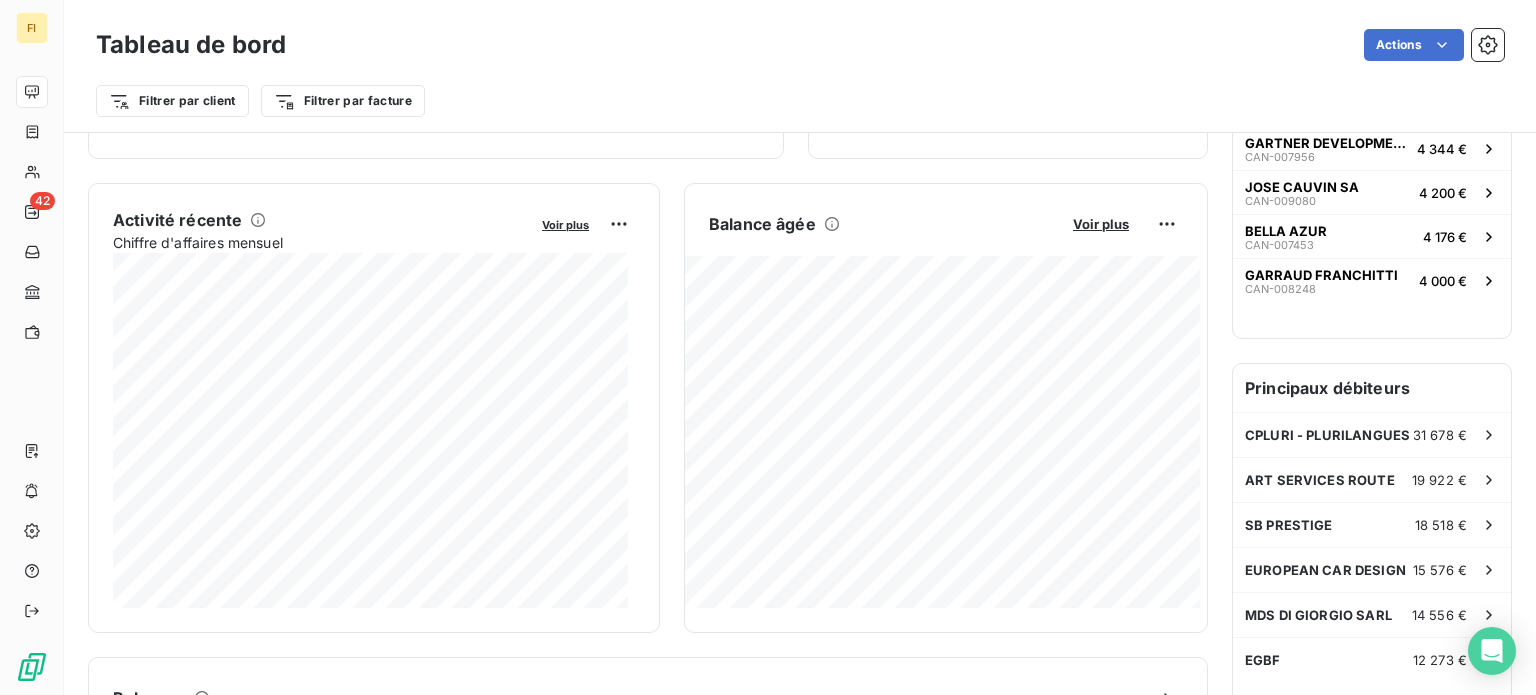 scroll, scrollTop: 0, scrollLeft: 0, axis: both 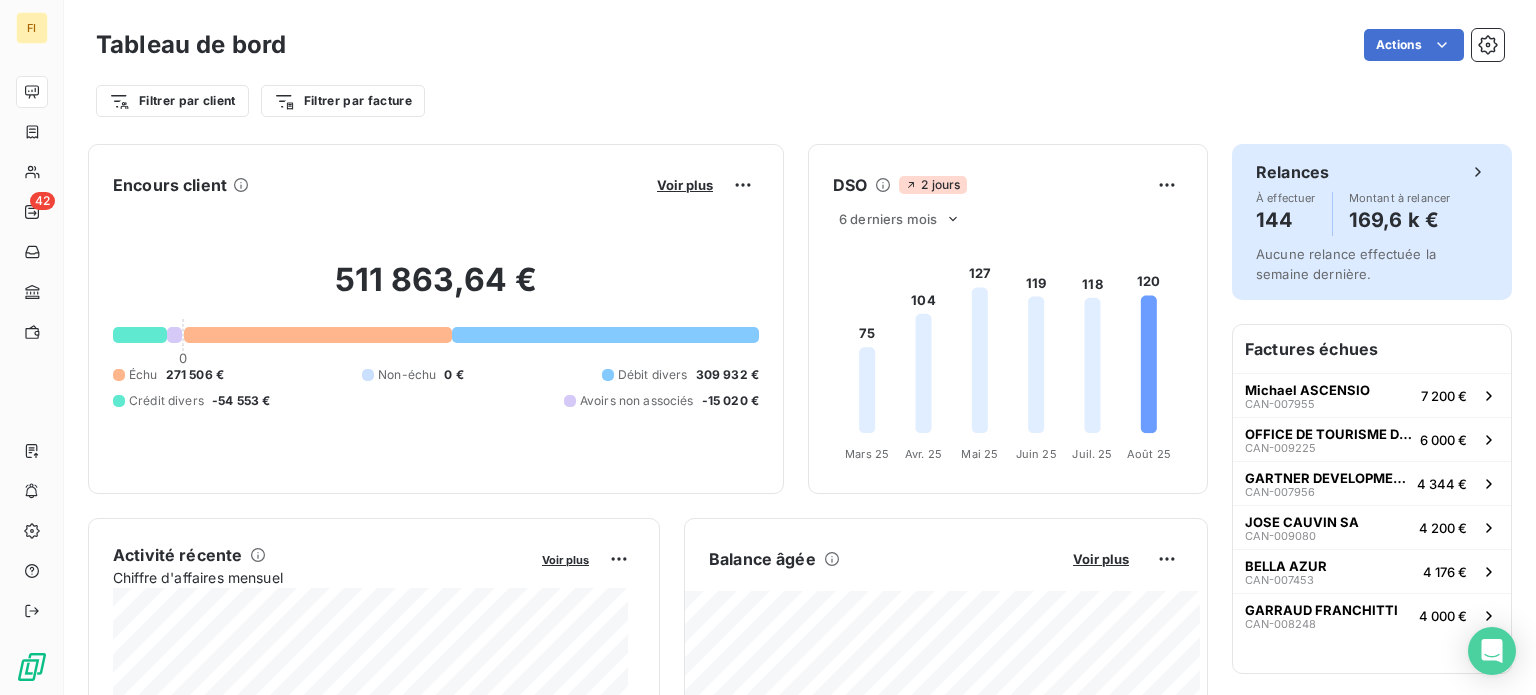 click on "169,6 k €" at bounding box center (1400, 220) 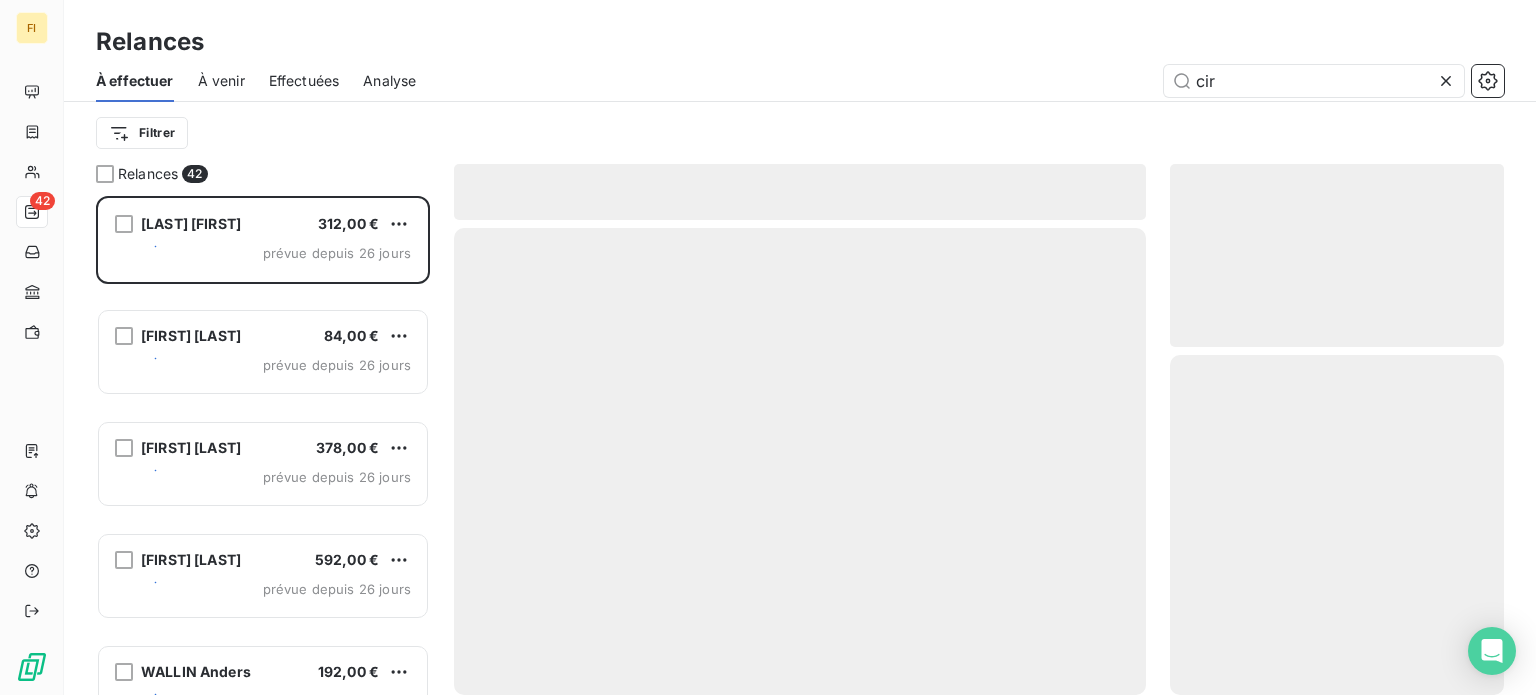 scroll, scrollTop: 16, scrollLeft: 16, axis: both 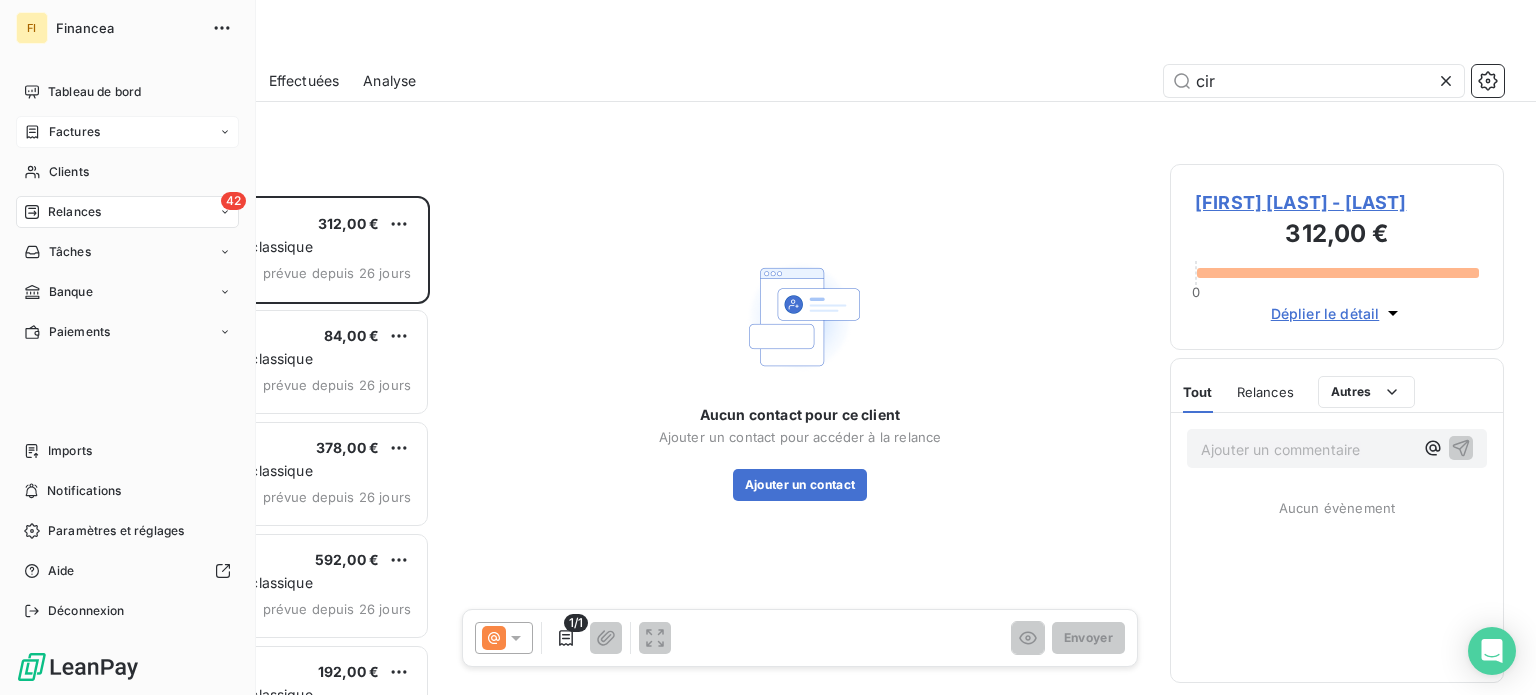 click on "Factures" at bounding box center (74, 132) 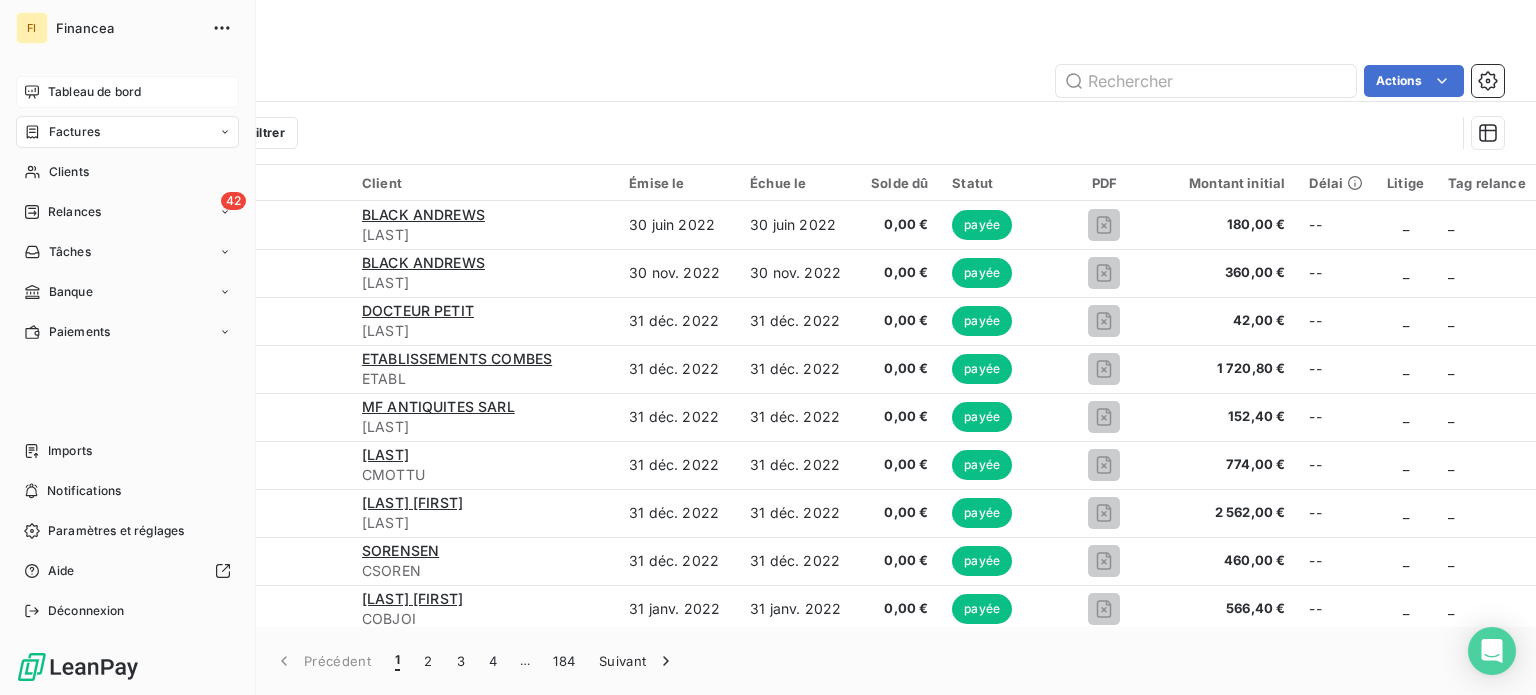 click 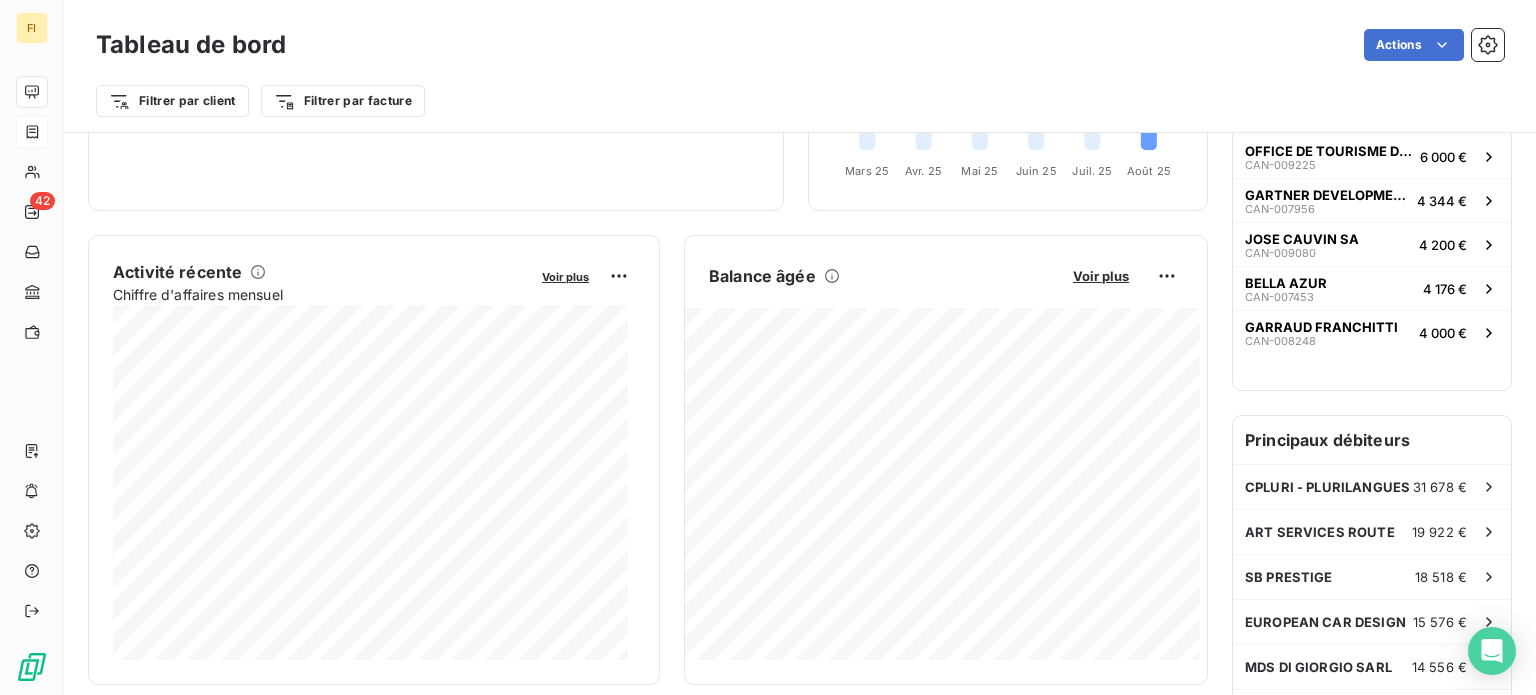 scroll, scrollTop: 293, scrollLeft: 0, axis: vertical 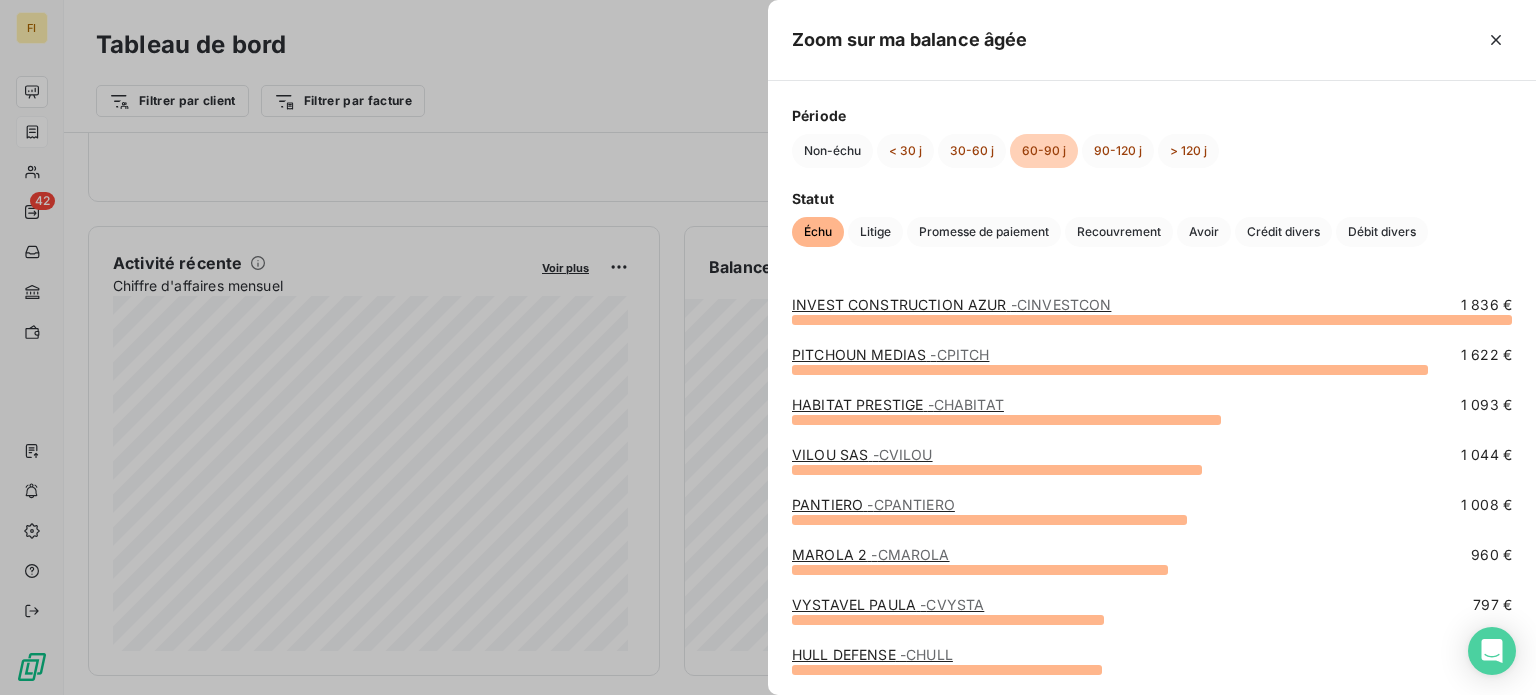 type 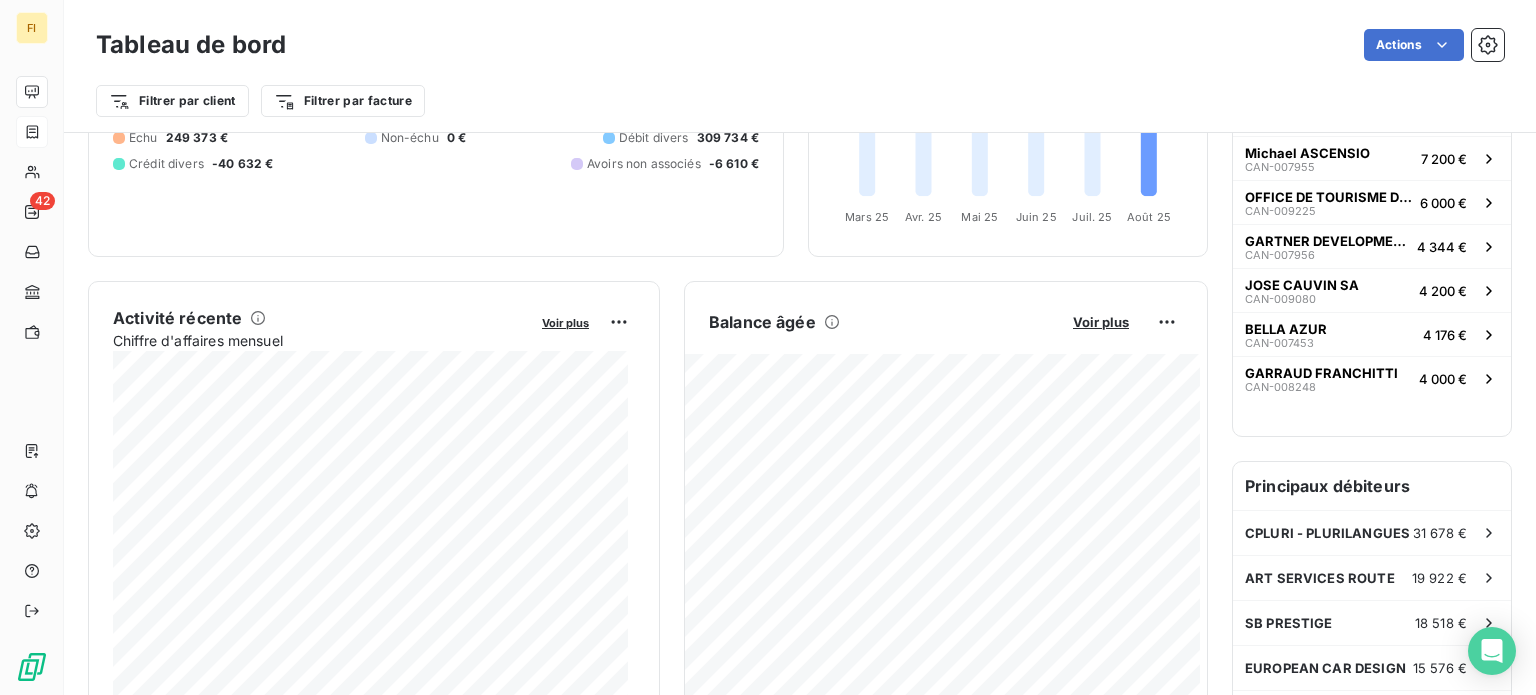 scroll, scrollTop: 220, scrollLeft: 0, axis: vertical 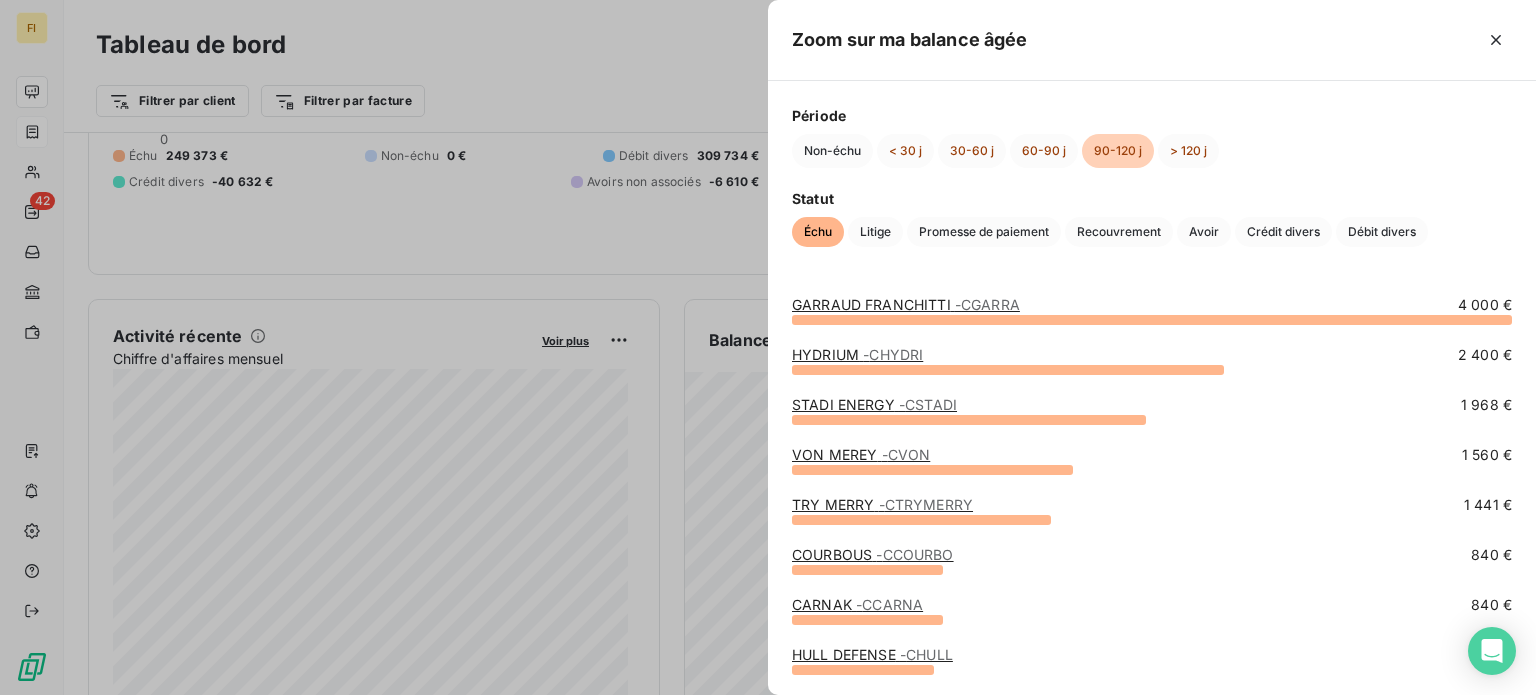 type 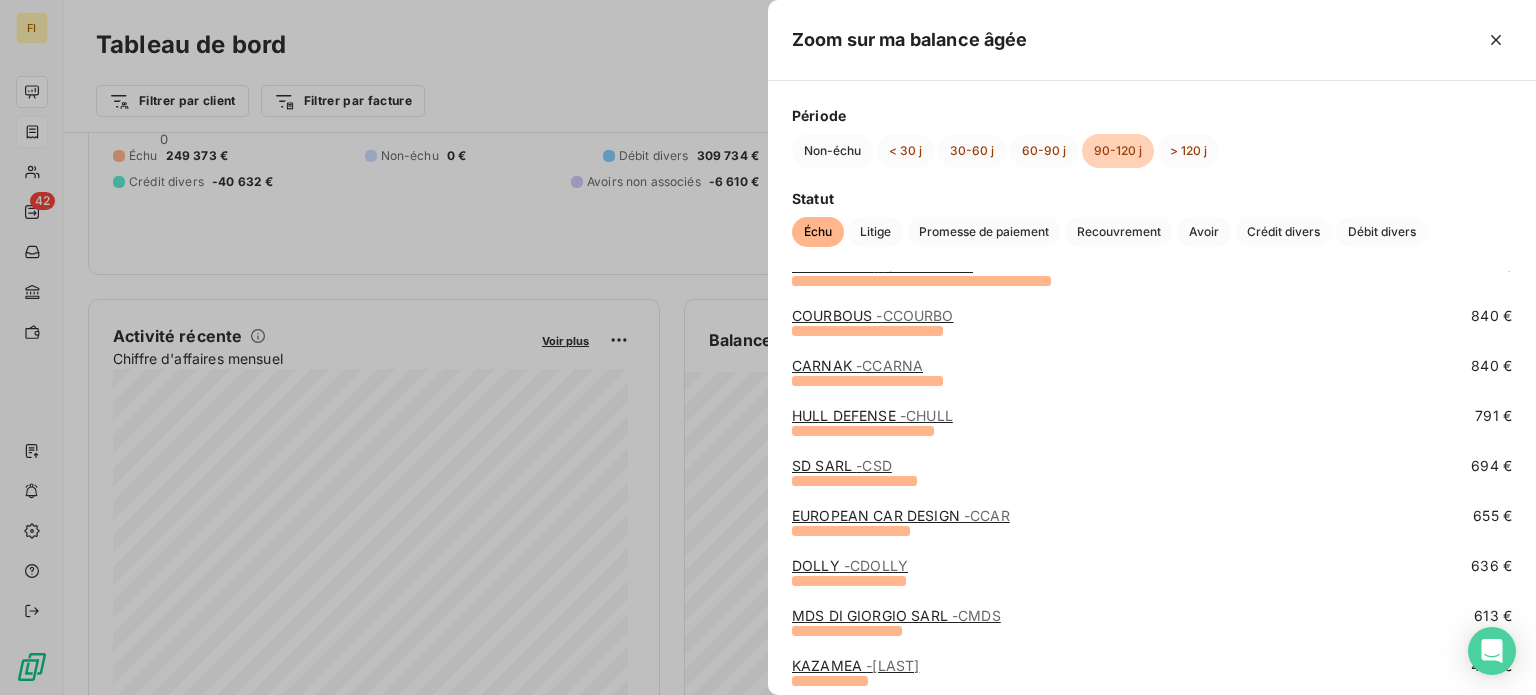 scroll, scrollTop: 280, scrollLeft: 0, axis: vertical 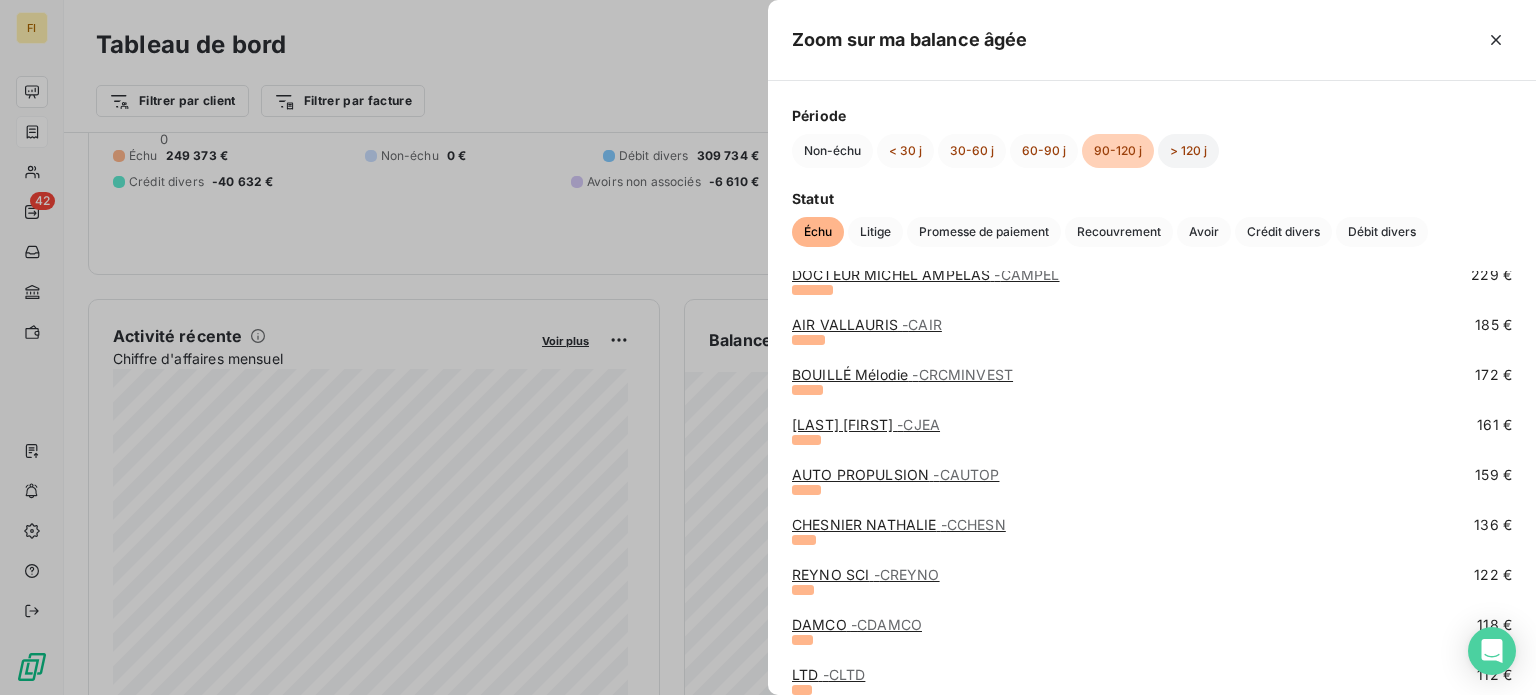 click on "> 120 j" at bounding box center (1188, 151) 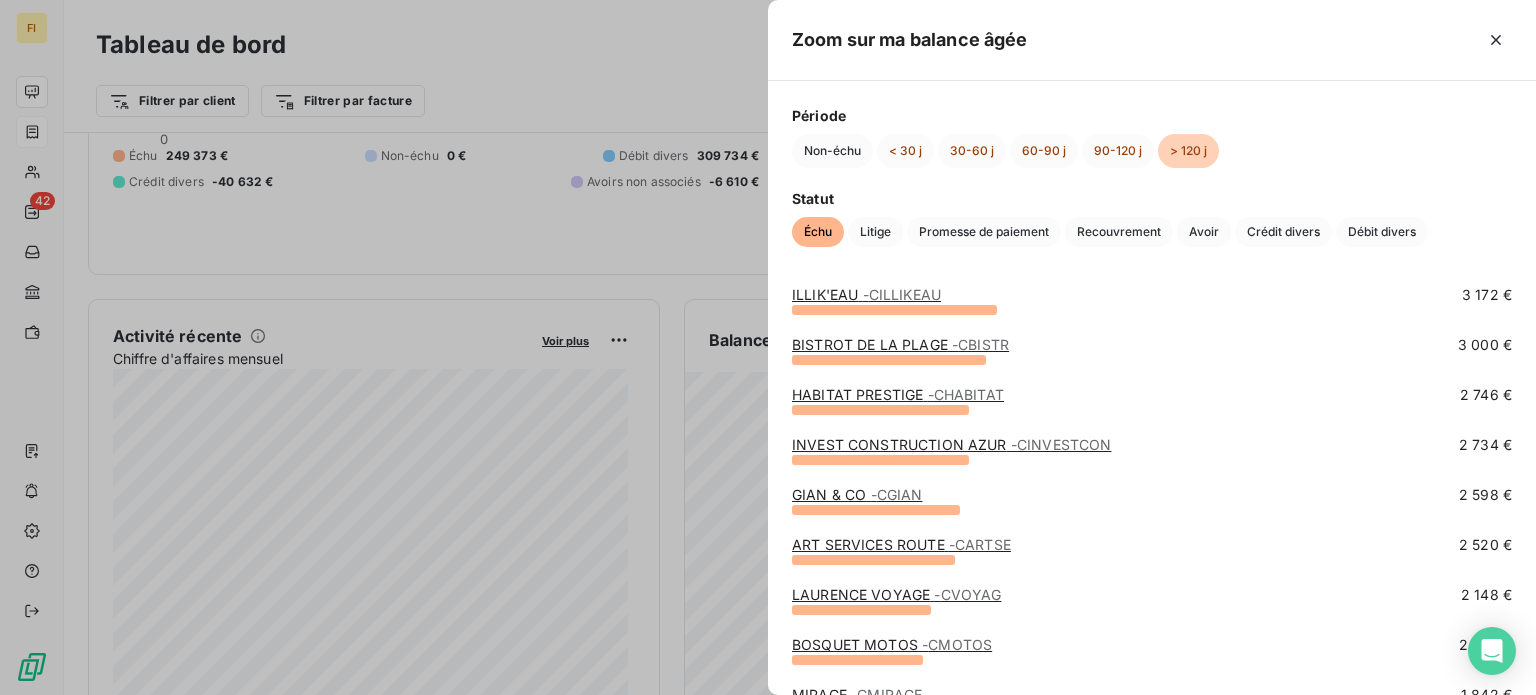 scroll, scrollTop: 0, scrollLeft: 0, axis: both 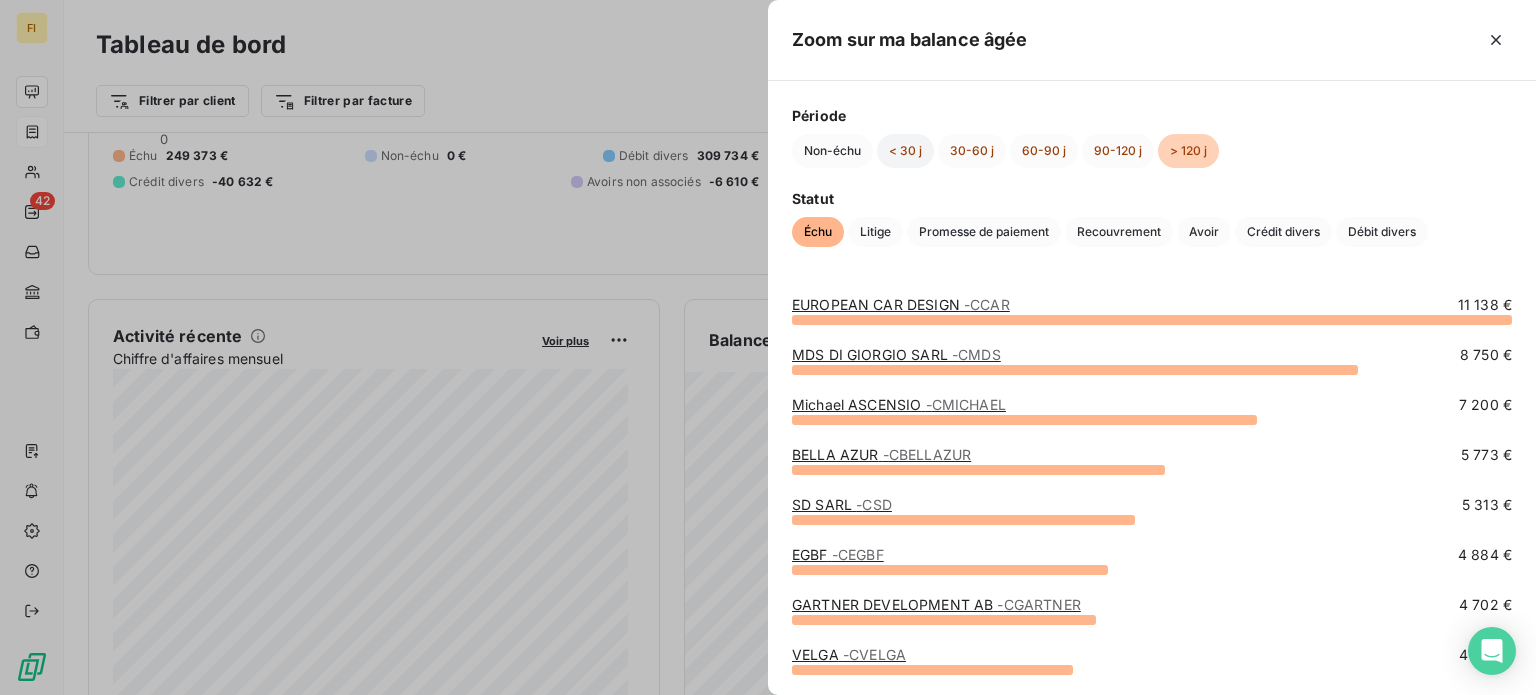 click on "< 30 j" at bounding box center [905, 151] 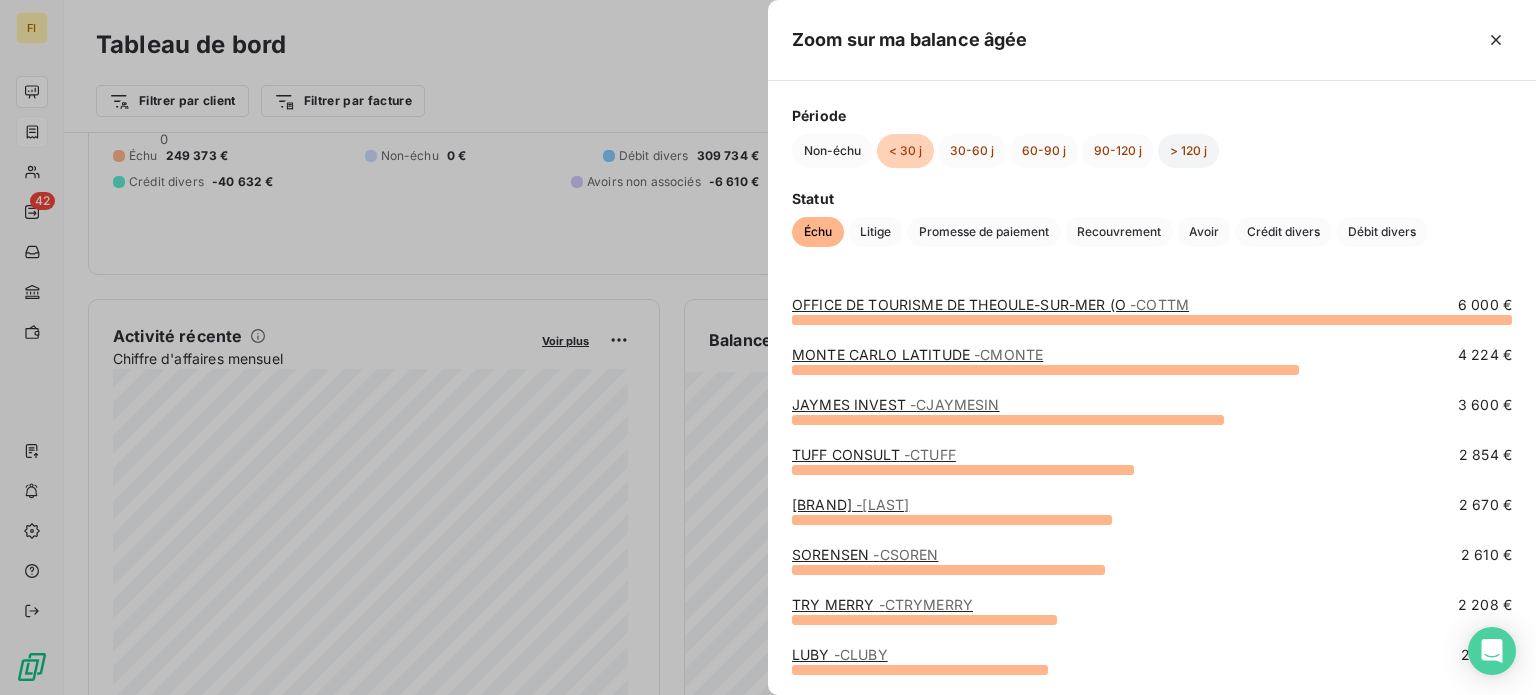 click on "> 120 j" at bounding box center [1188, 151] 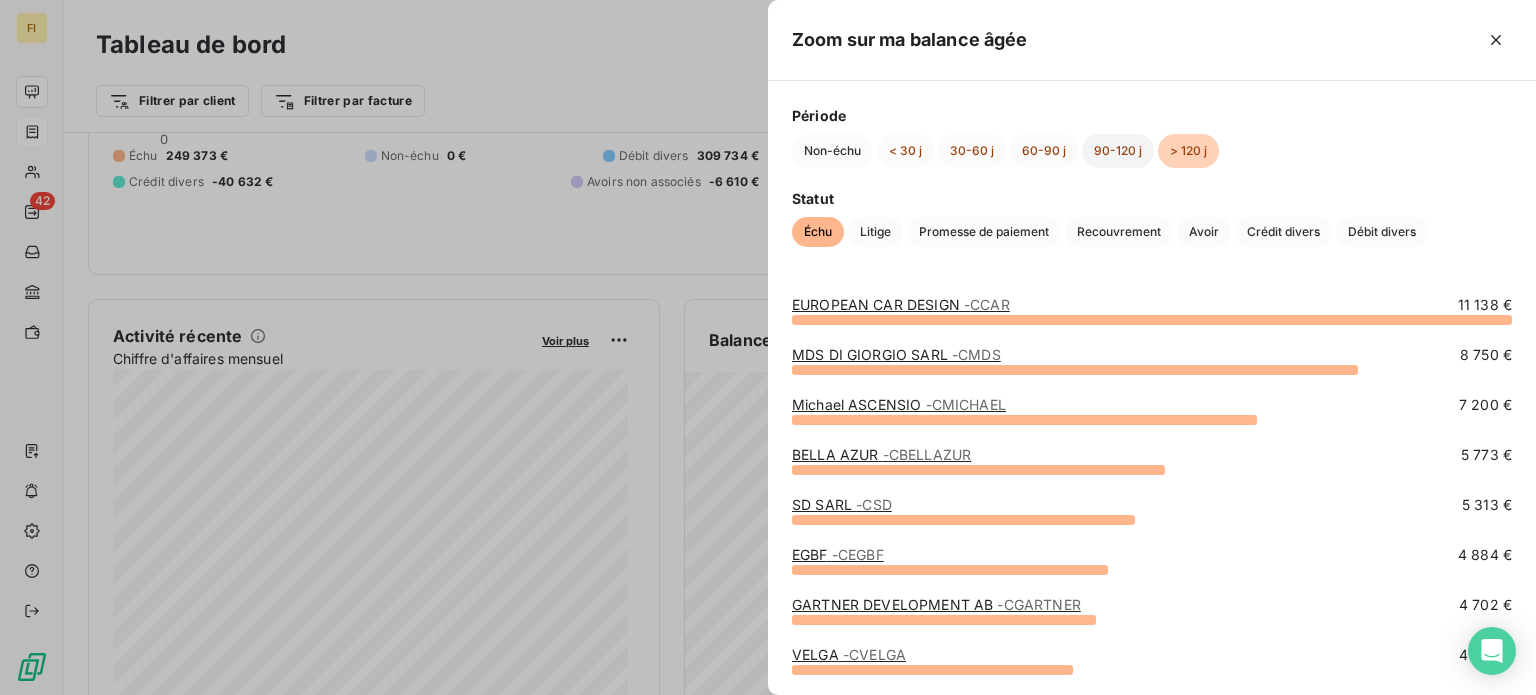 click on "90-120 j" at bounding box center (1118, 151) 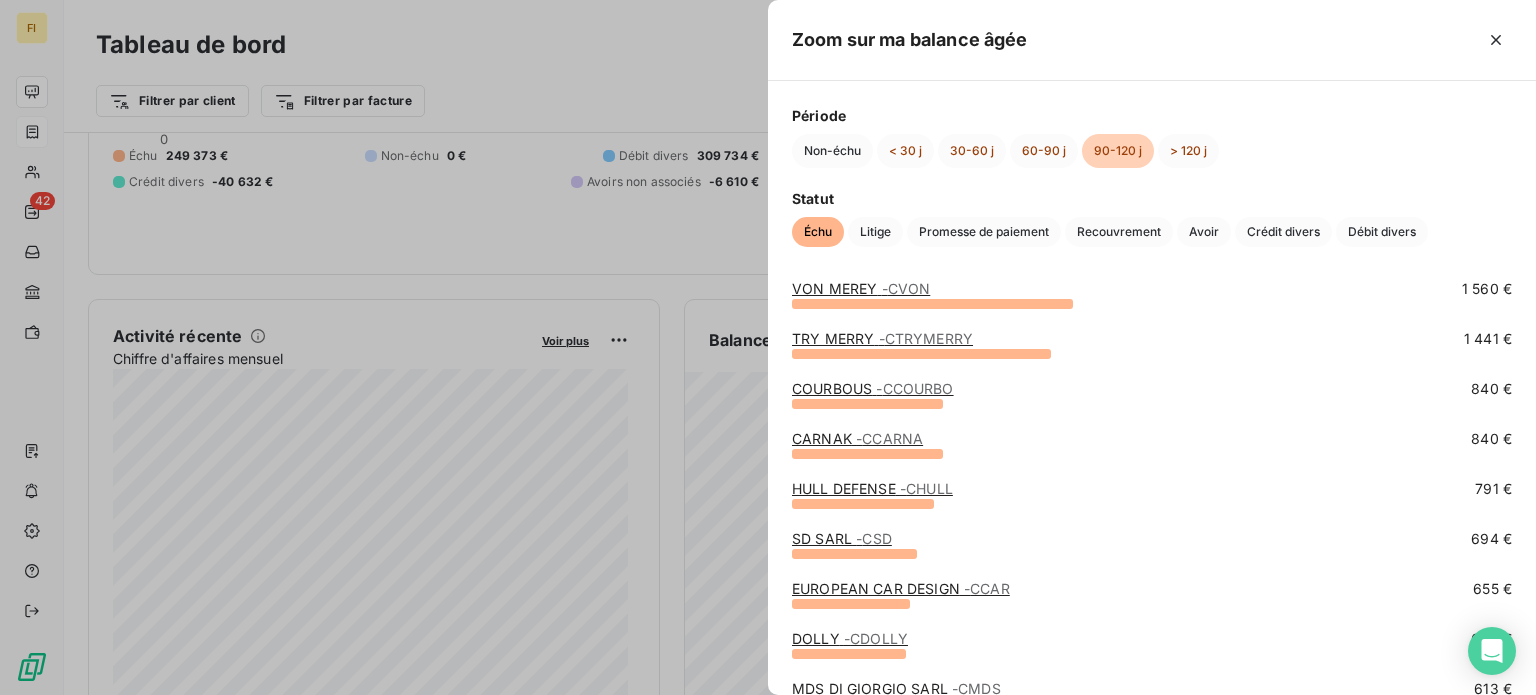 scroll, scrollTop: 167, scrollLeft: 0, axis: vertical 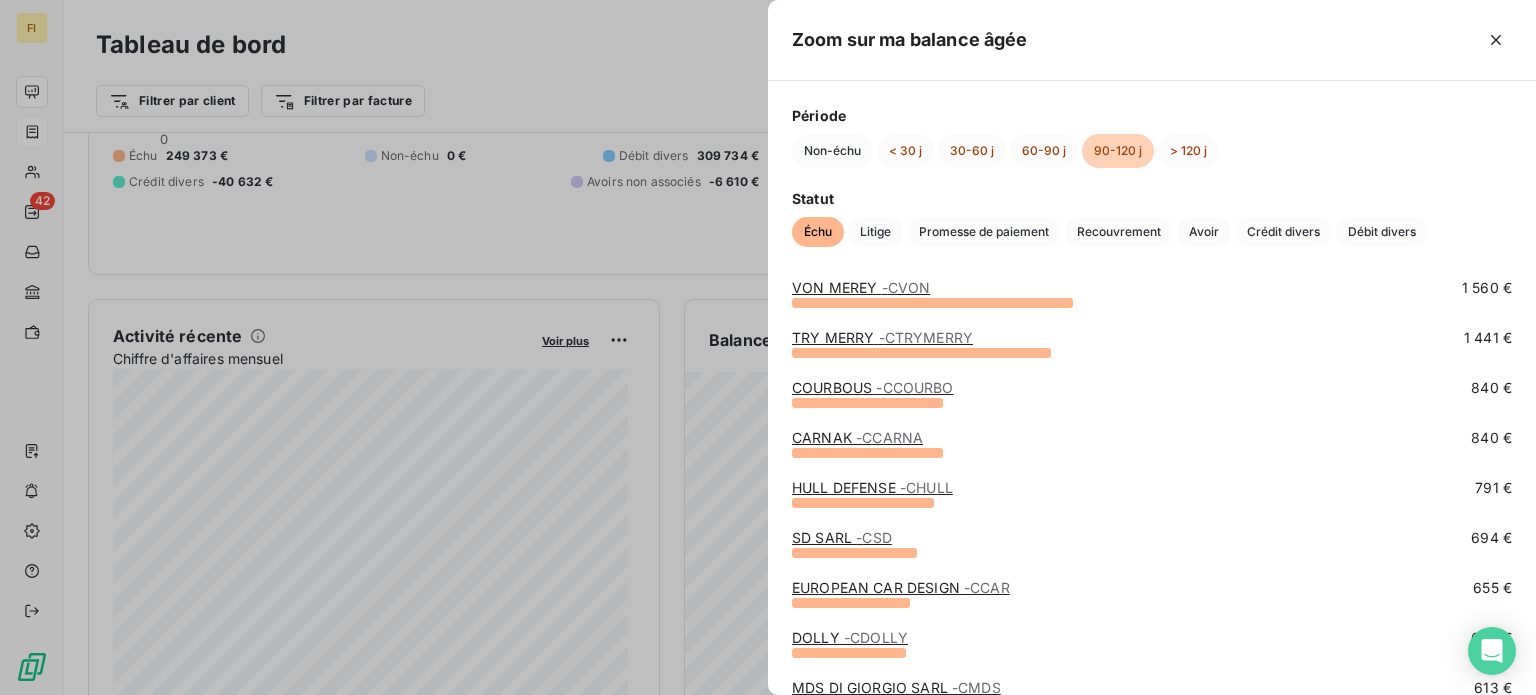 type 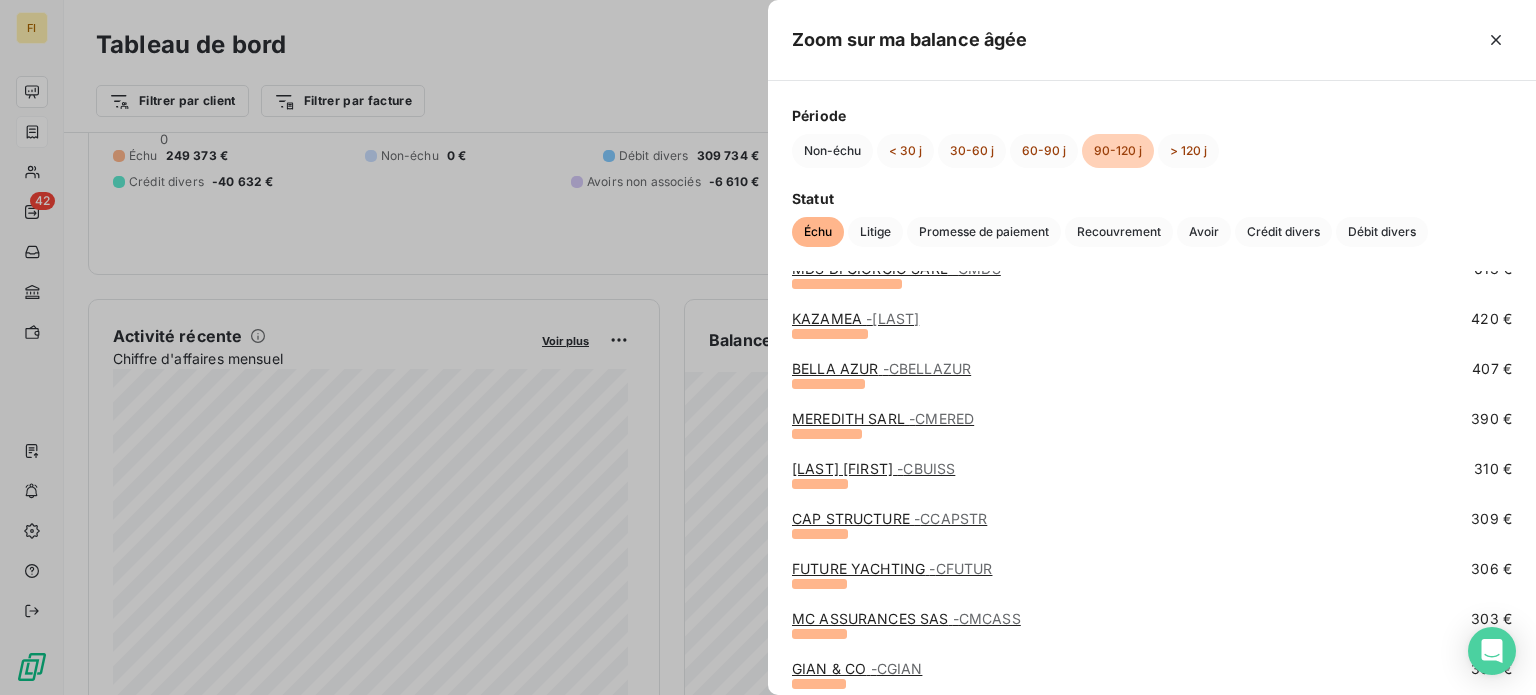 scroll, scrollTop: 587, scrollLeft: 0, axis: vertical 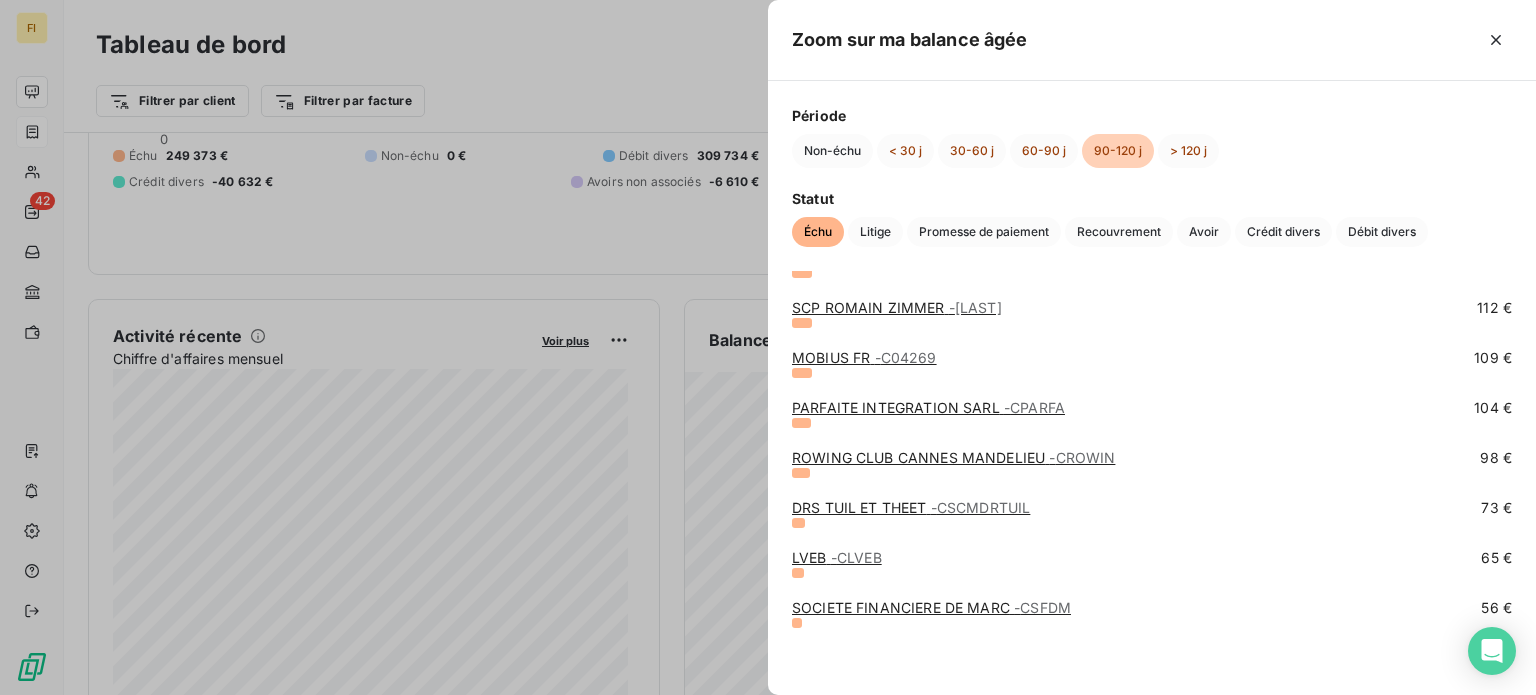click at bounding box center (768, 347) 